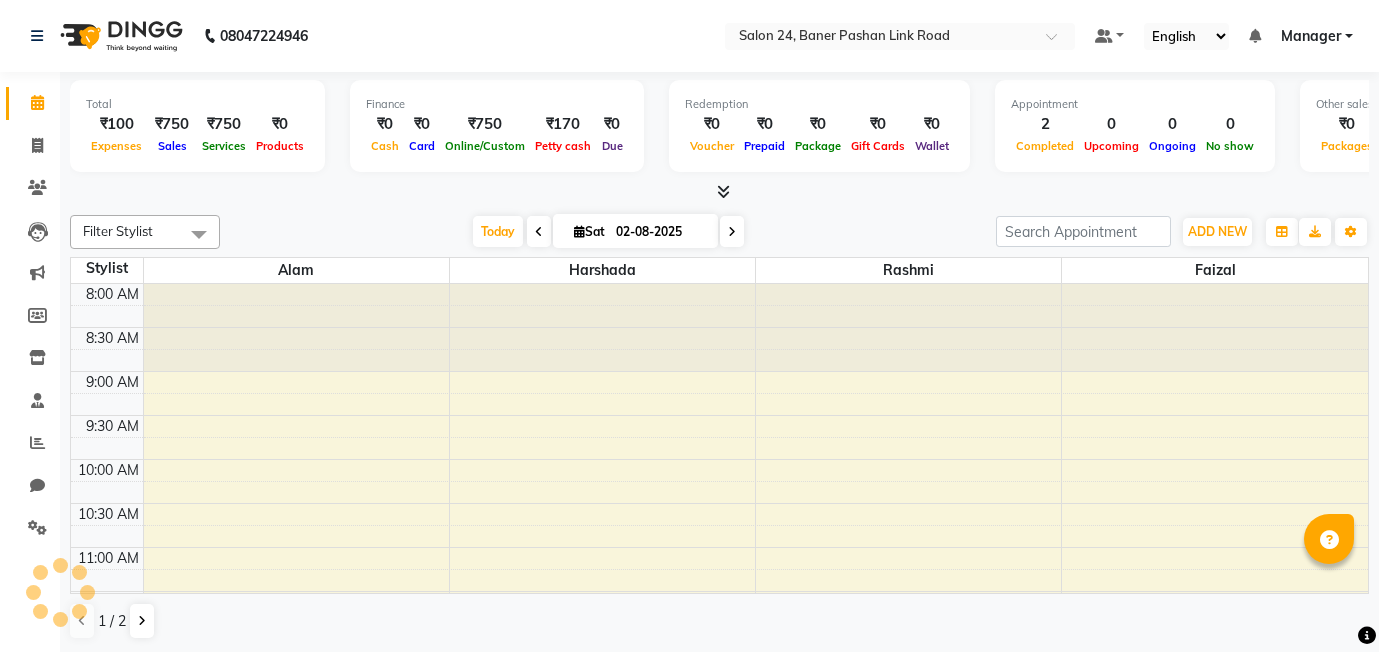 scroll, scrollTop: 0, scrollLeft: 0, axis: both 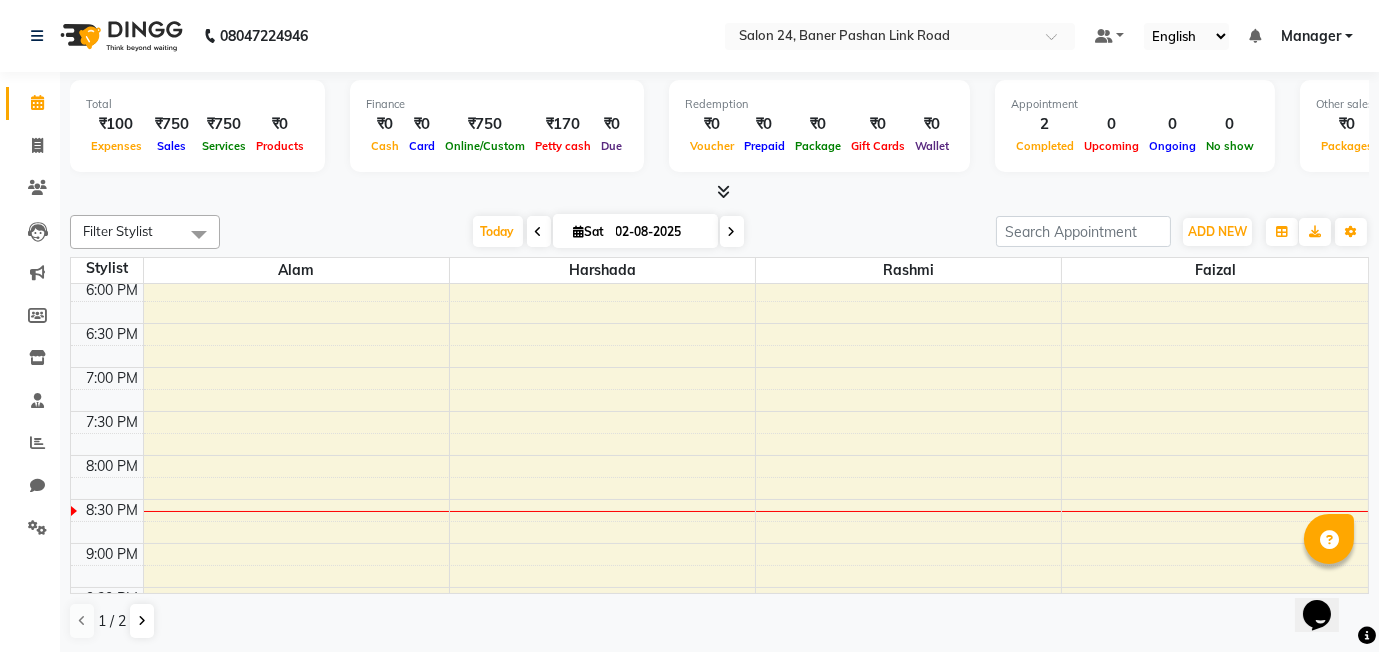 click on "8:00 AM 8:30 AM 9:00 AM 9:30 AM 10:00 AM 10:30 AM 11:00 AM 11:30 AM 12:00 PM 12:30 PM 1:00 PM 1:30 PM 2:00 PM 2:30 PM 3:00 PM 3:30 PM 4:00 PM 4:30 PM 5:00 PM 5:30 PM 6:00 PM 6:30 PM 7:00 PM 7:30 PM 8:00 PM 8:30 PM 9:00 PM 9:30 PM 10:00 PM 10:30 PM [FIRST], TK02, [TIME]-[TIME], Classic Hair Cut - Hair Cut (Male),Hair Care - Hairwash & Conditioning (Male) [FIRST] [LAST], TK01, [TIME]-[TIME], Classic Hair Cut - Hair Cut (Male)" at bounding box center (719, 59) 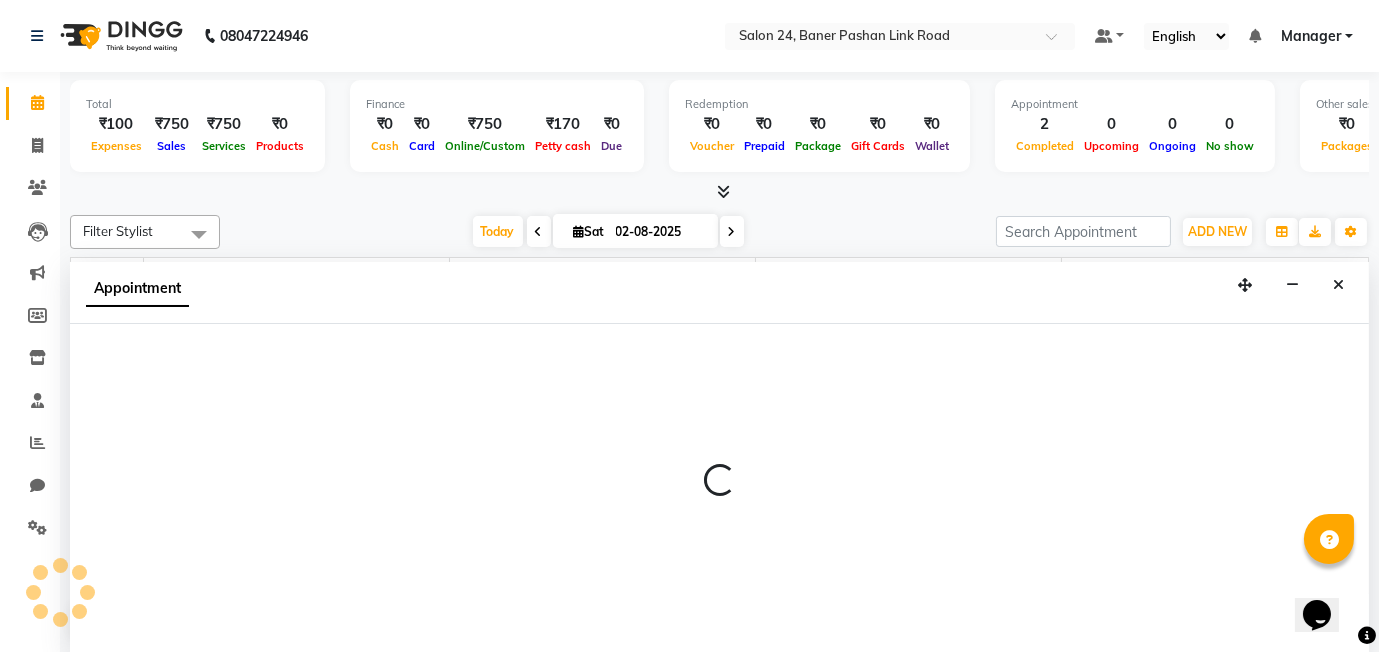 scroll, scrollTop: 1, scrollLeft: 0, axis: vertical 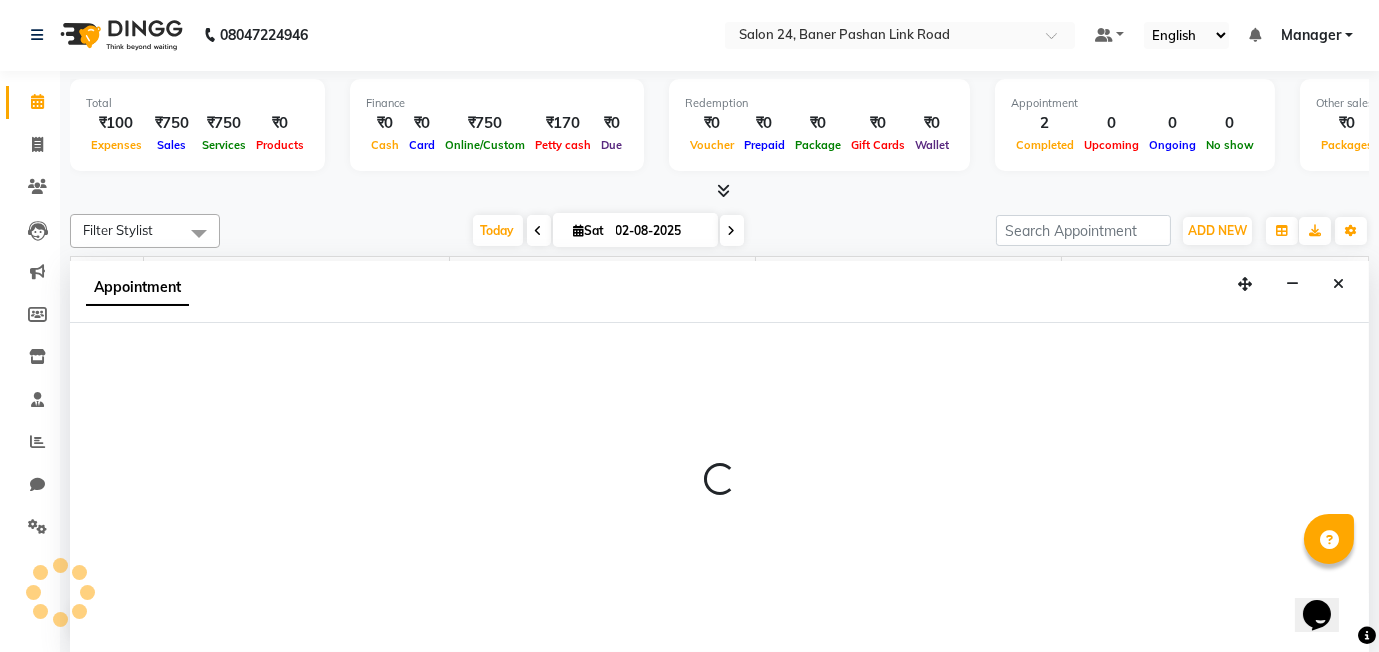 select on "87779" 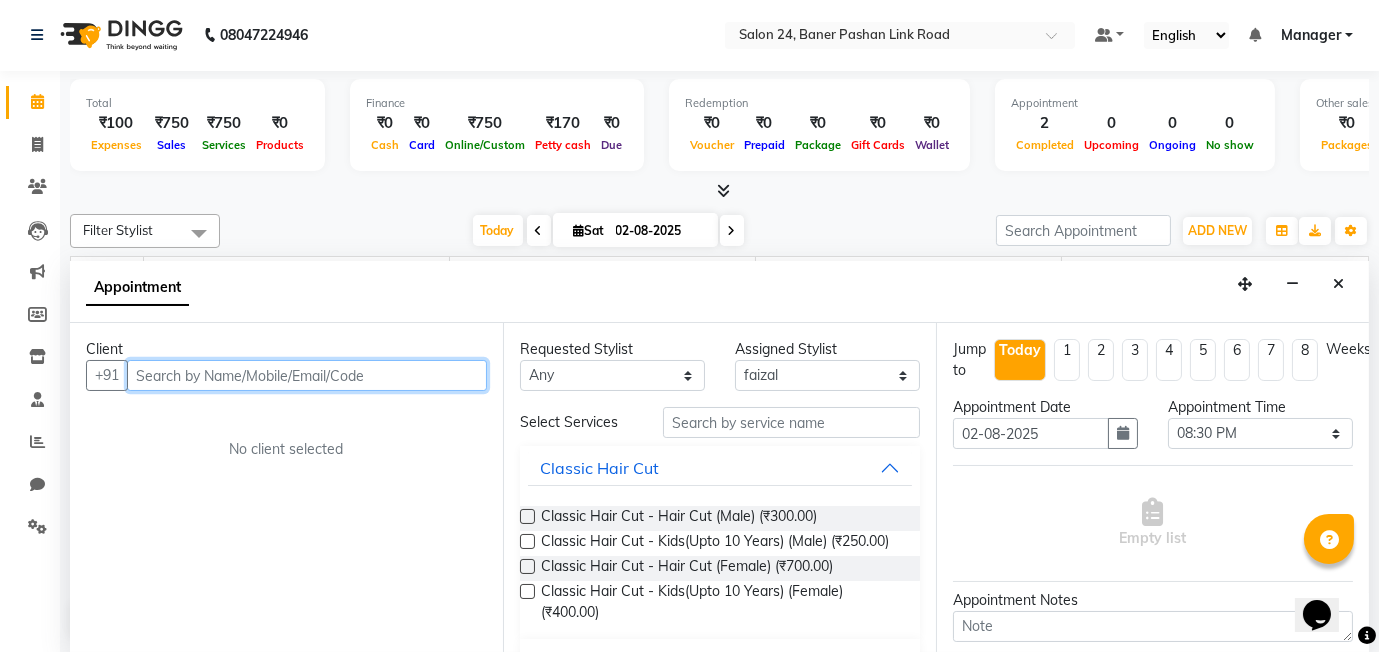 click at bounding box center [307, 375] 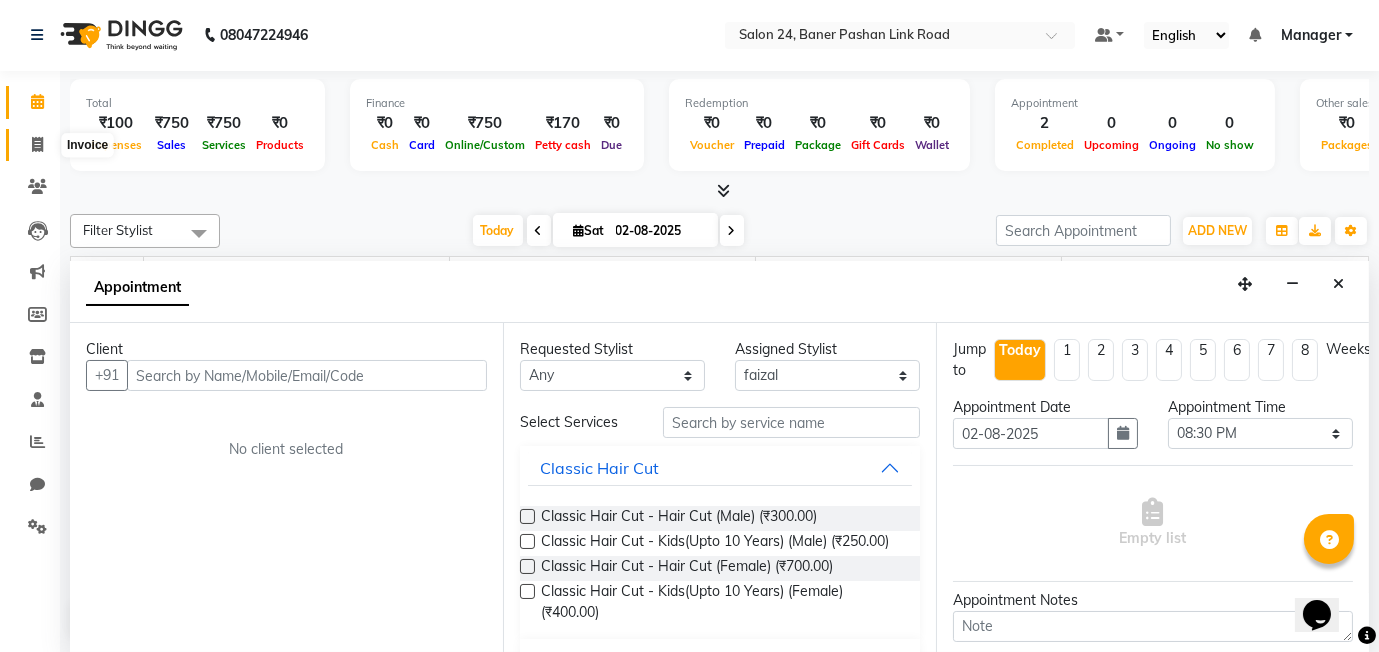 click 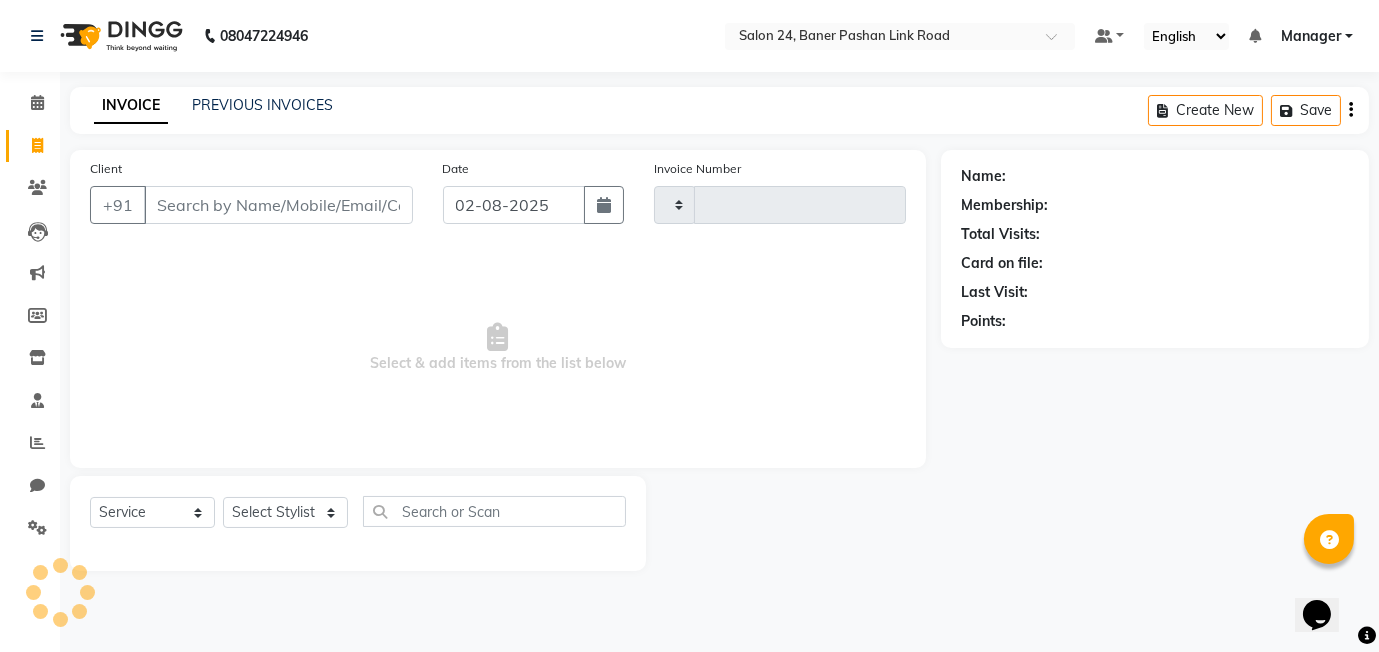scroll, scrollTop: 0, scrollLeft: 0, axis: both 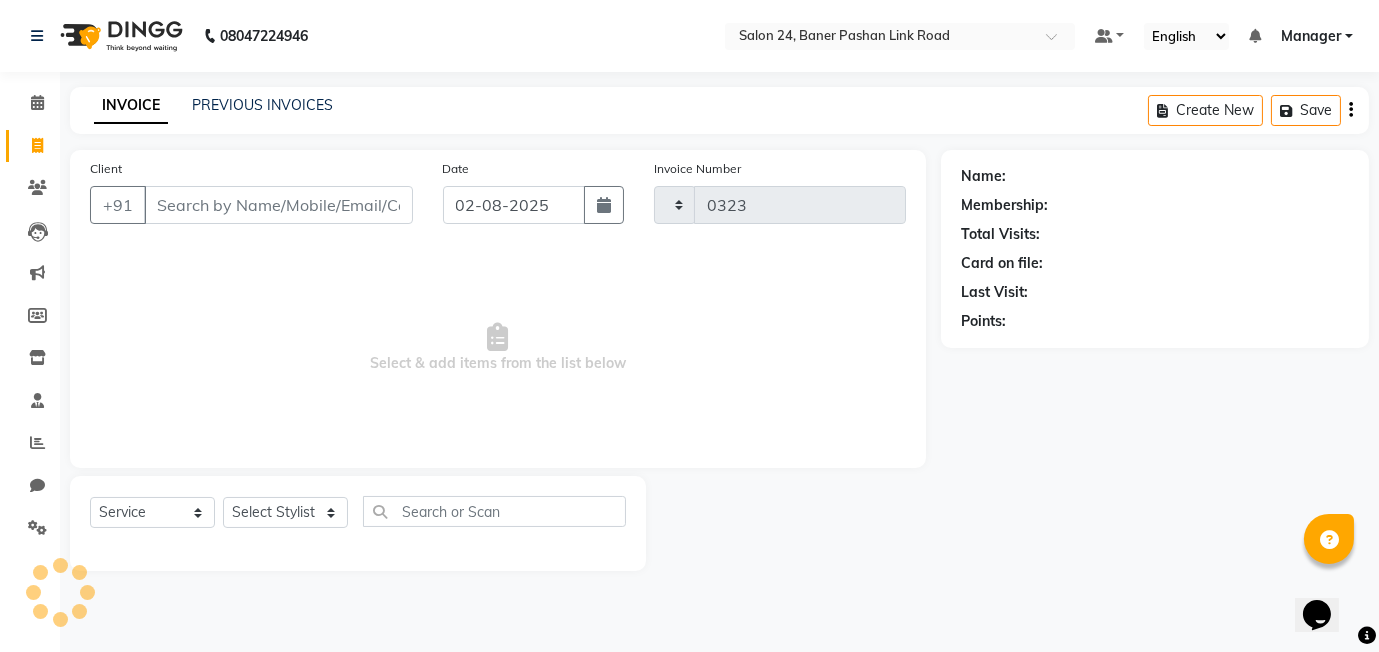 select on "8448" 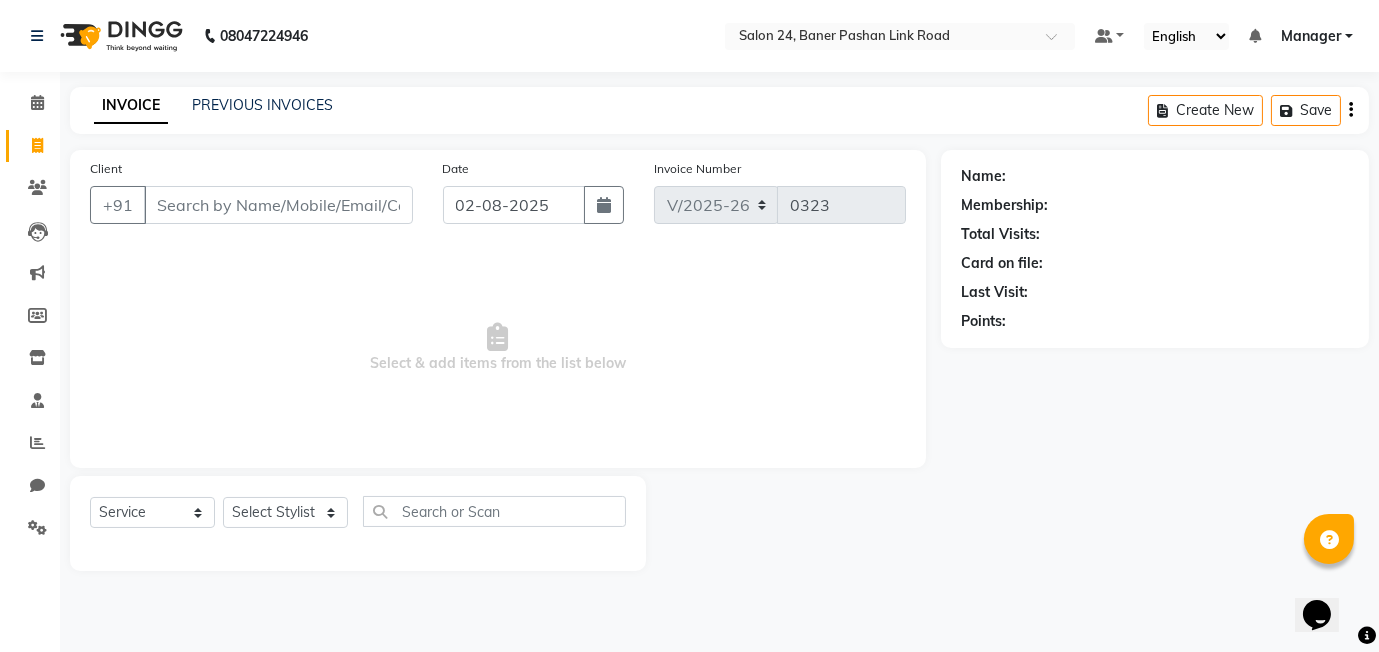 click on "Client" at bounding box center [278, 205] 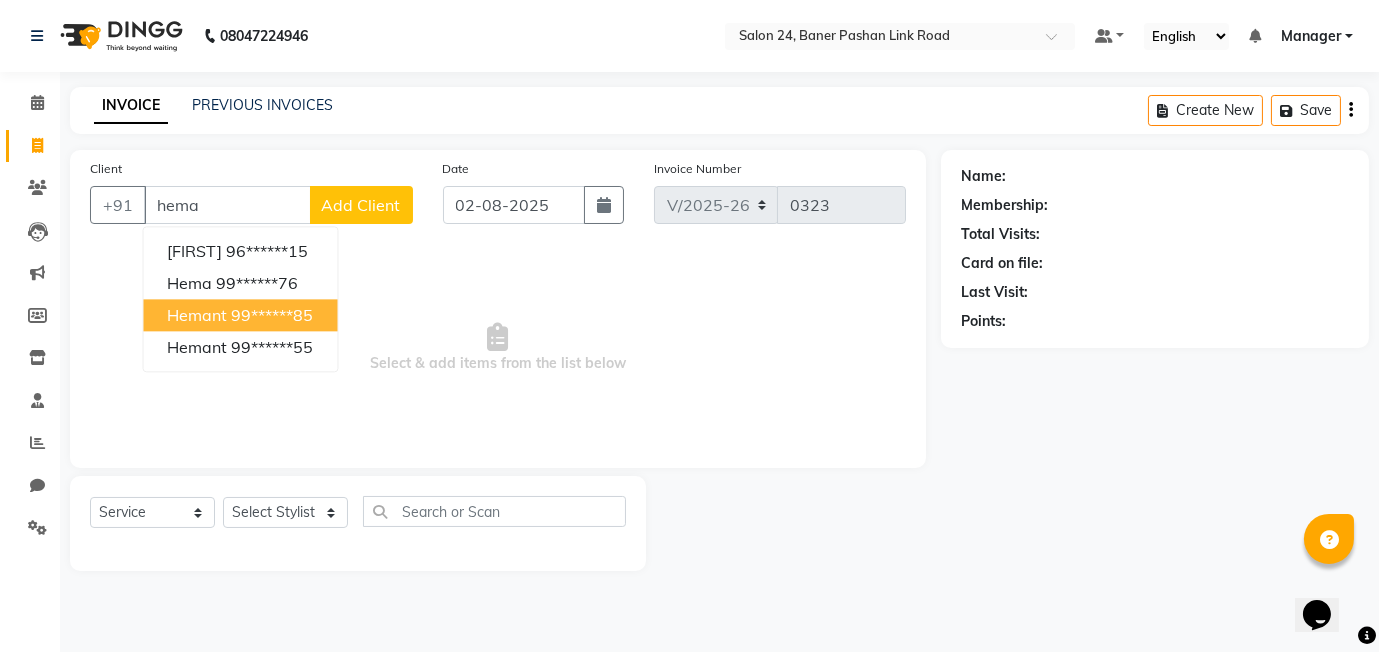 click on "99******85" at bounding box center (272, 315) 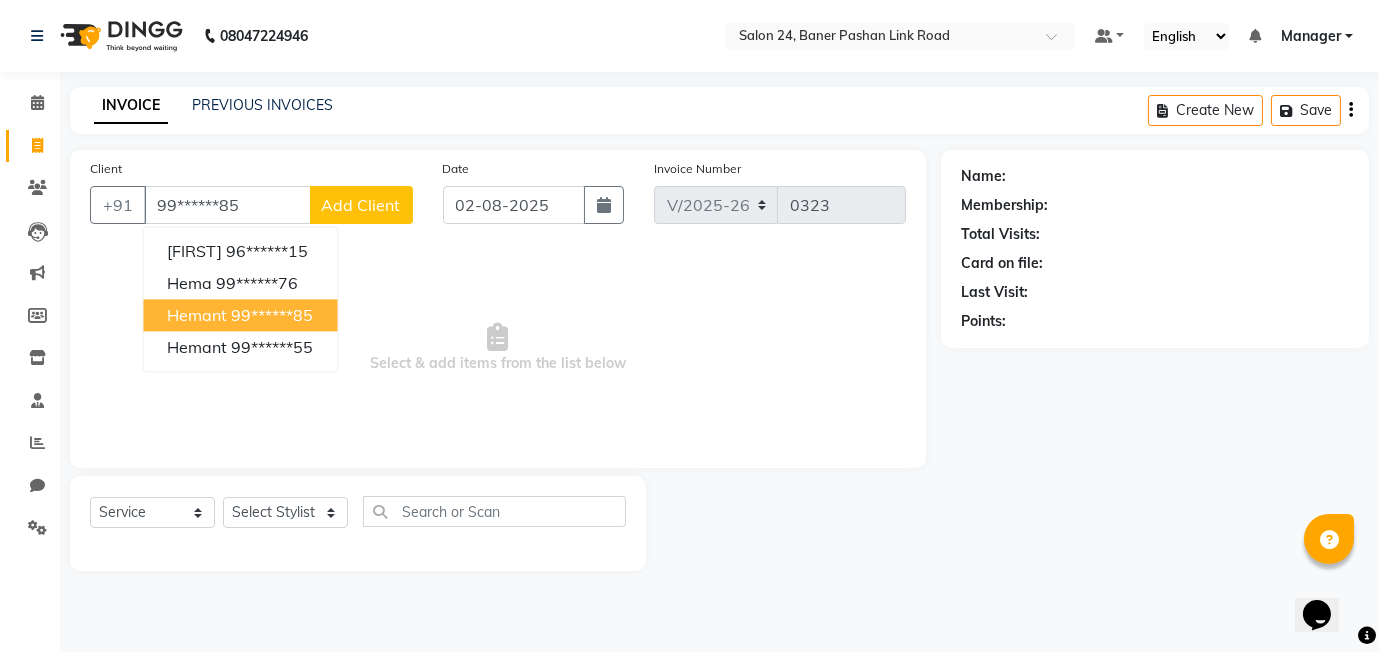 type on "99******85" 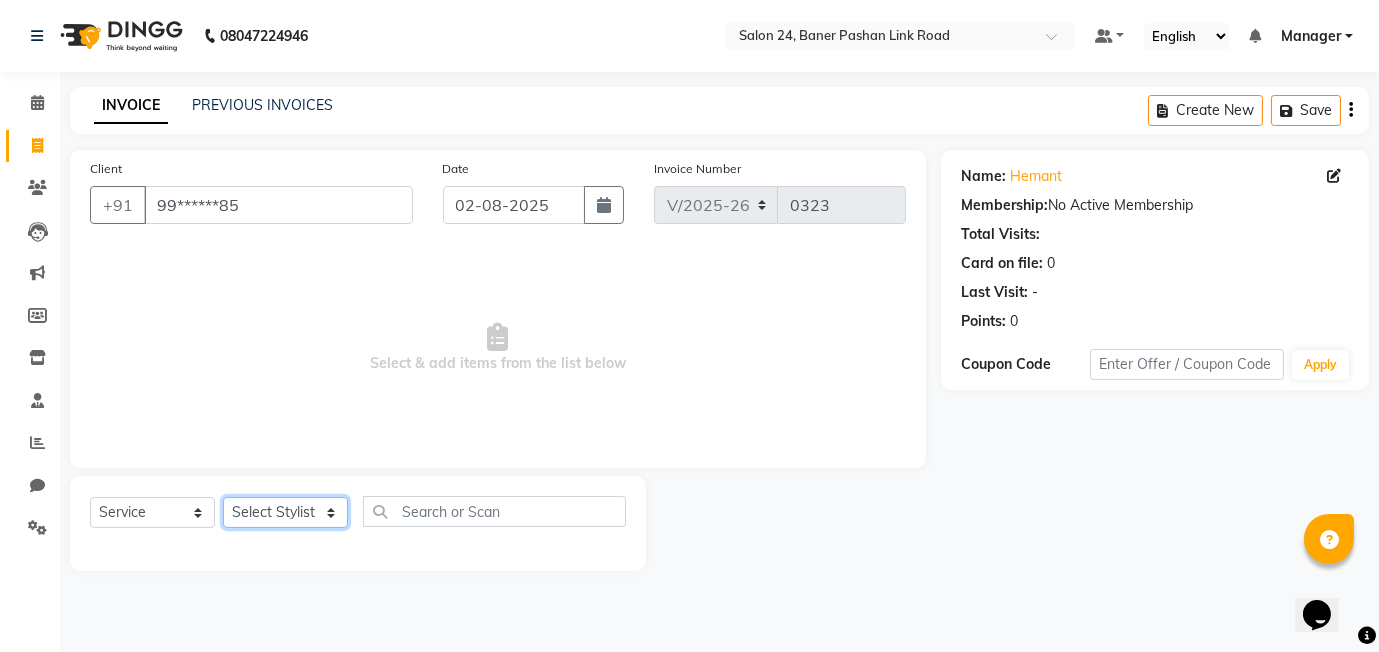 click on "Select Stylist [FIRST] [LAST] [FIRST] [FIRST] Manager [FIRST] [FIRST] [FIRST]" 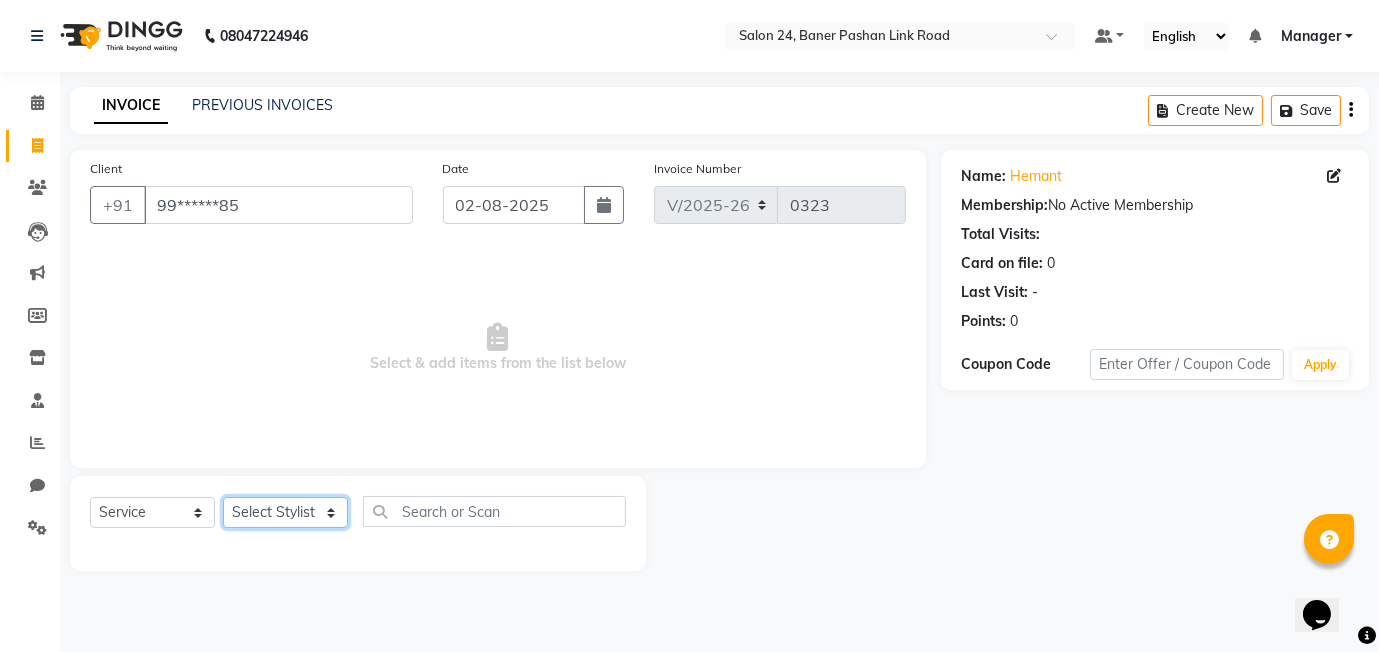 select on "87779" 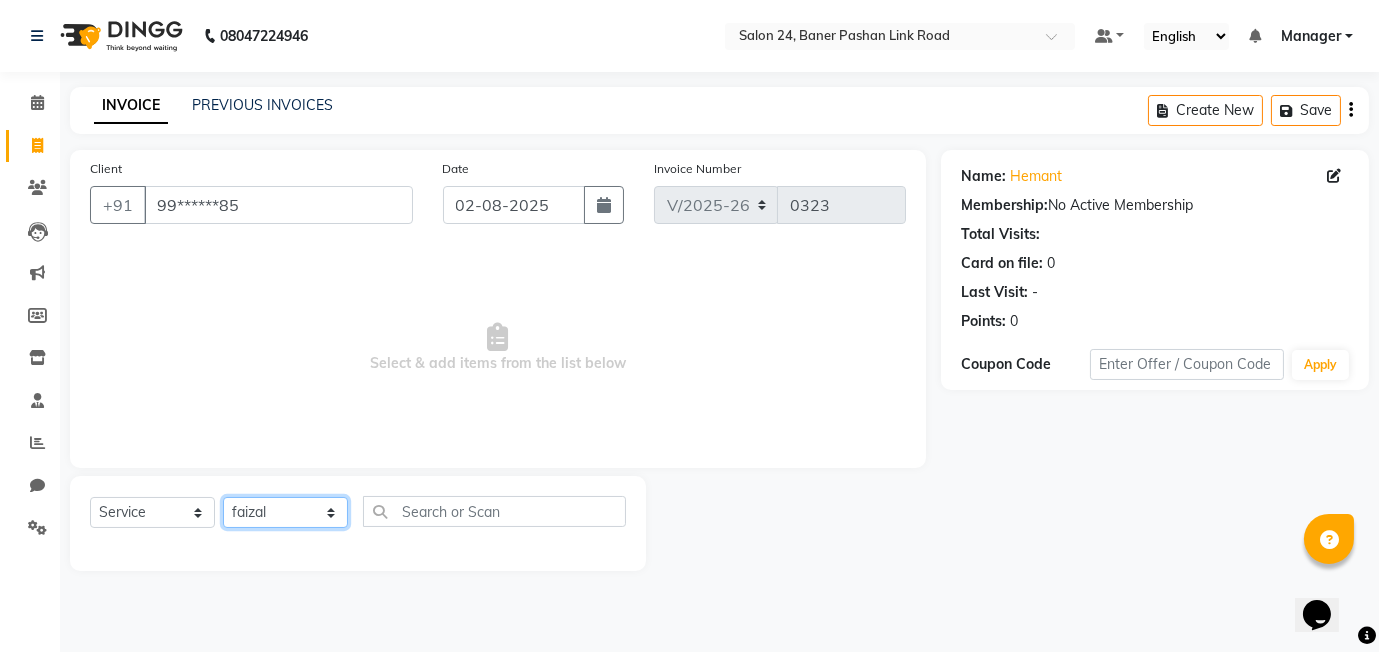 click on "Select Stylist [FIRST] [LAST] [FIRST] [FIRST] Manager [FIRST] [FIRST] [FIRST]" 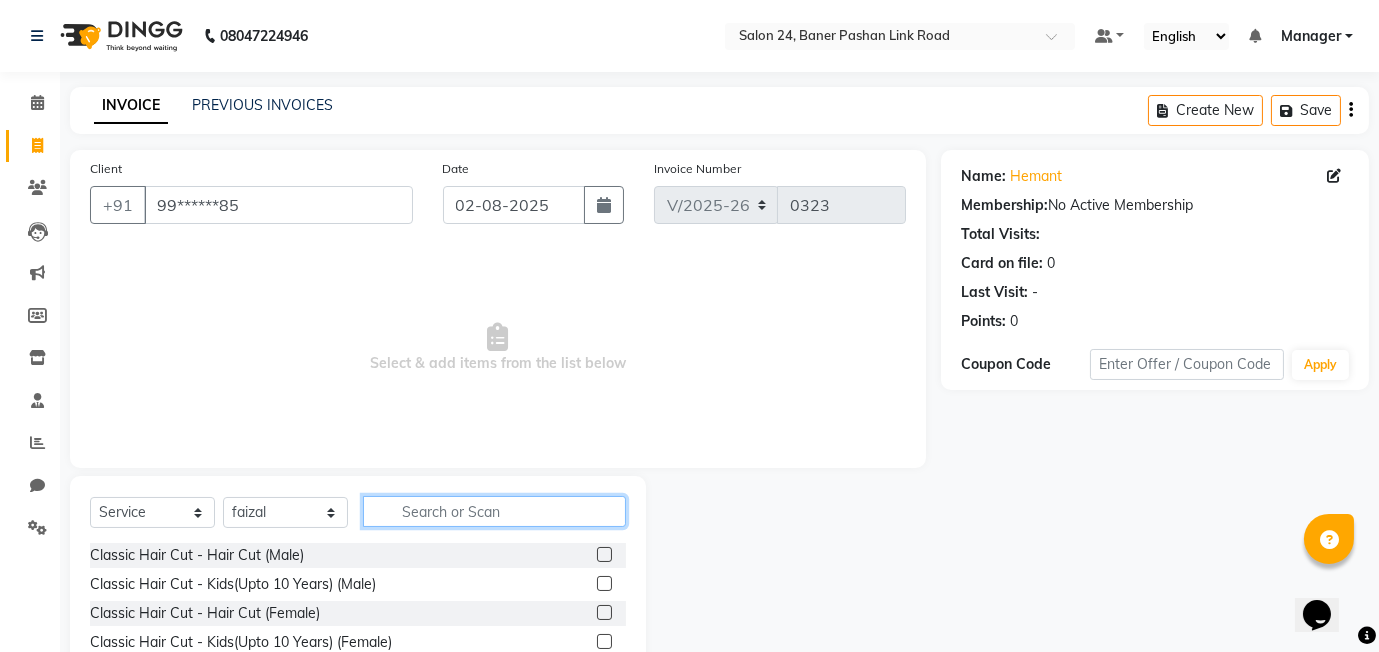 click 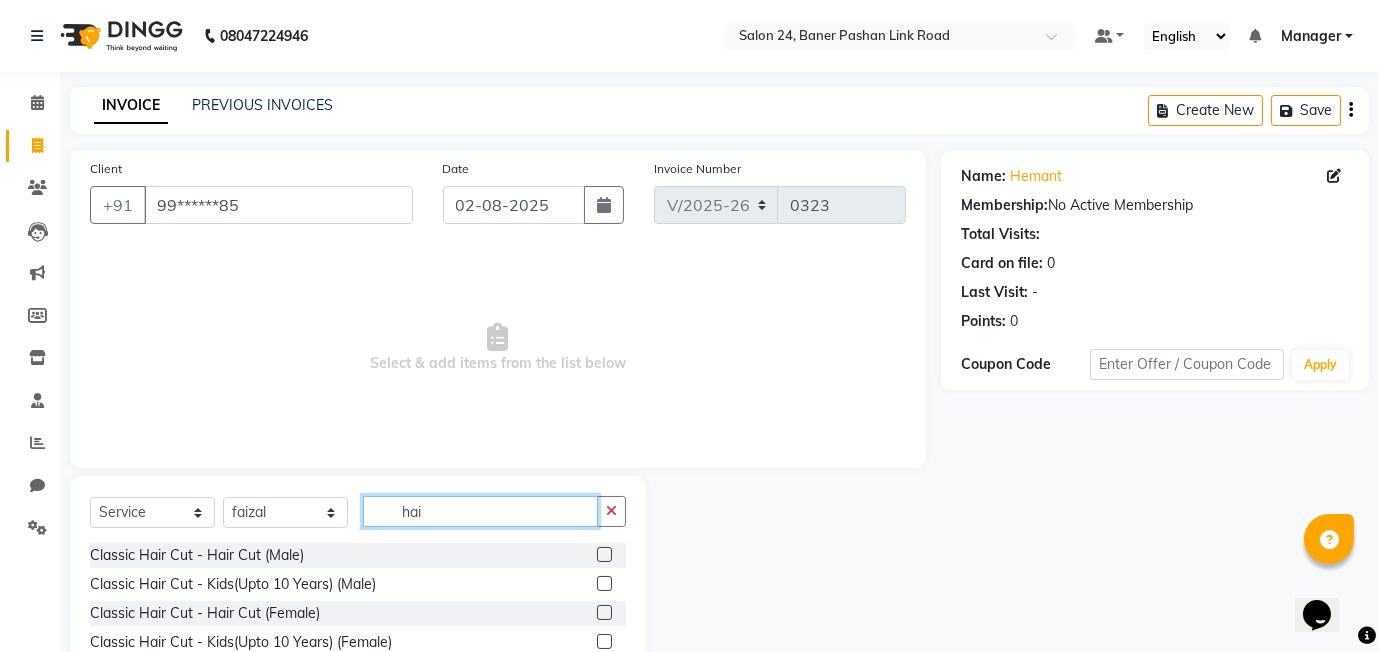 type on "hai" 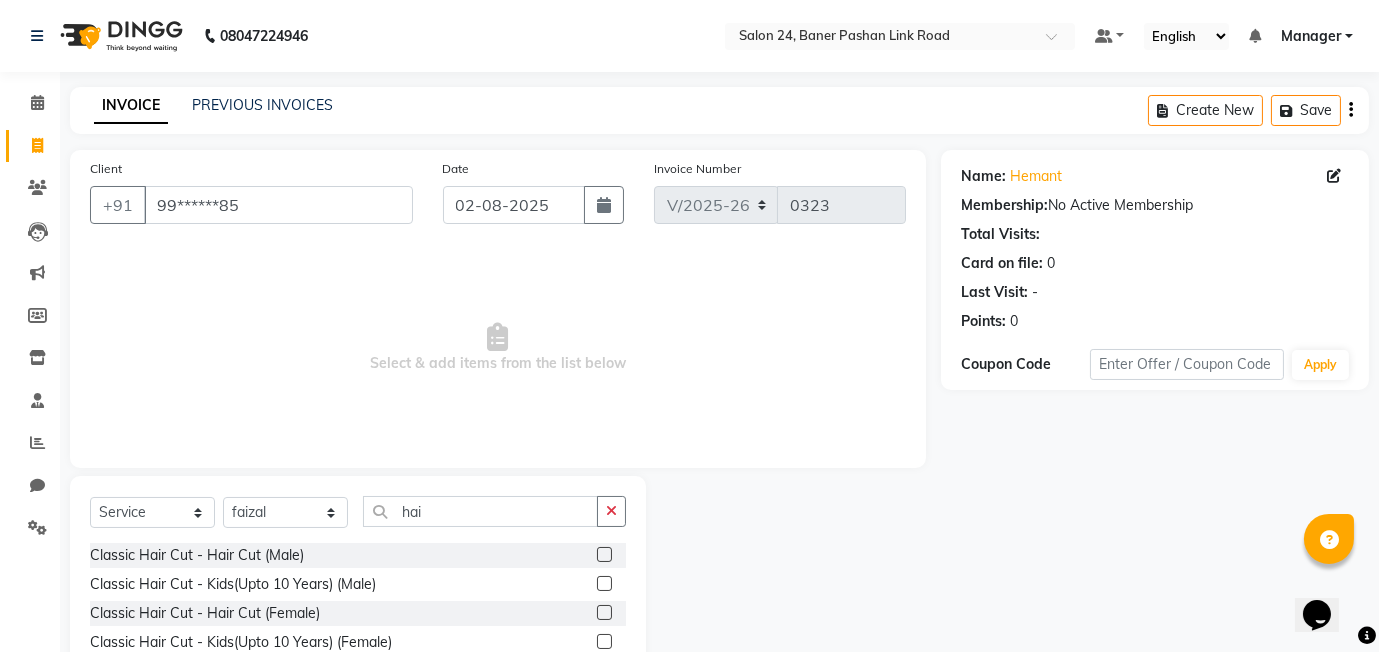 click 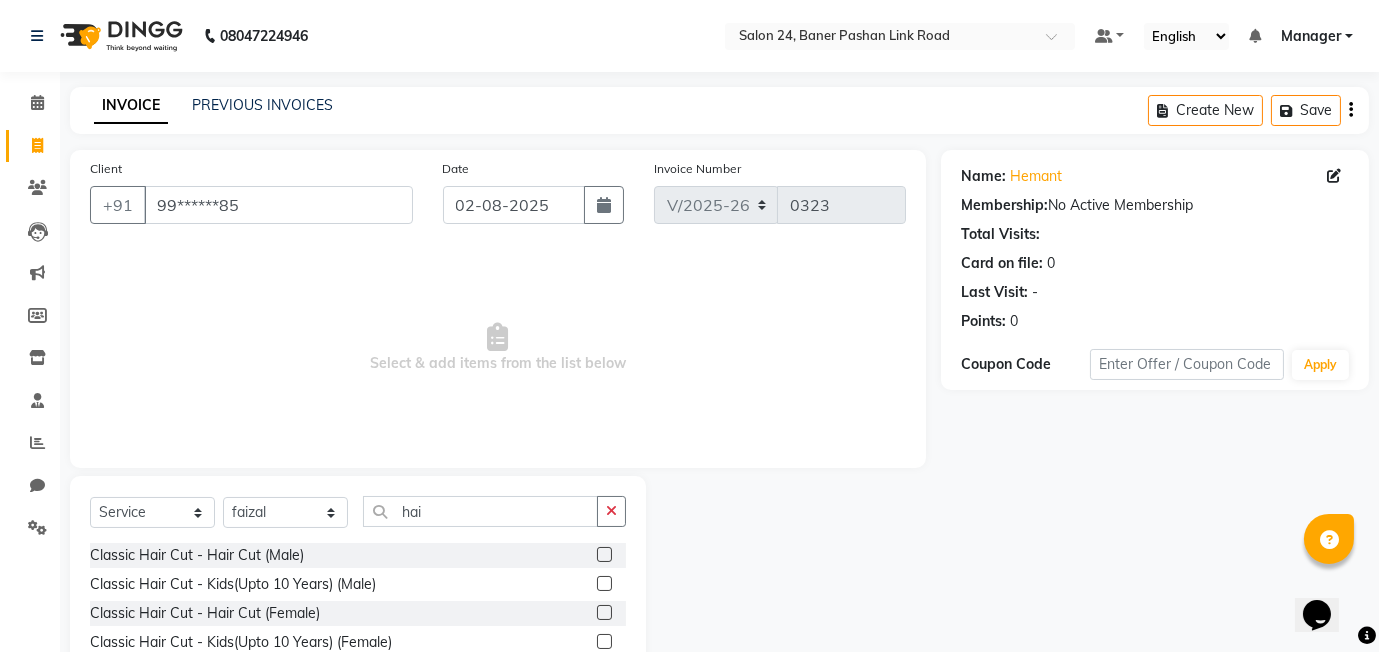 click 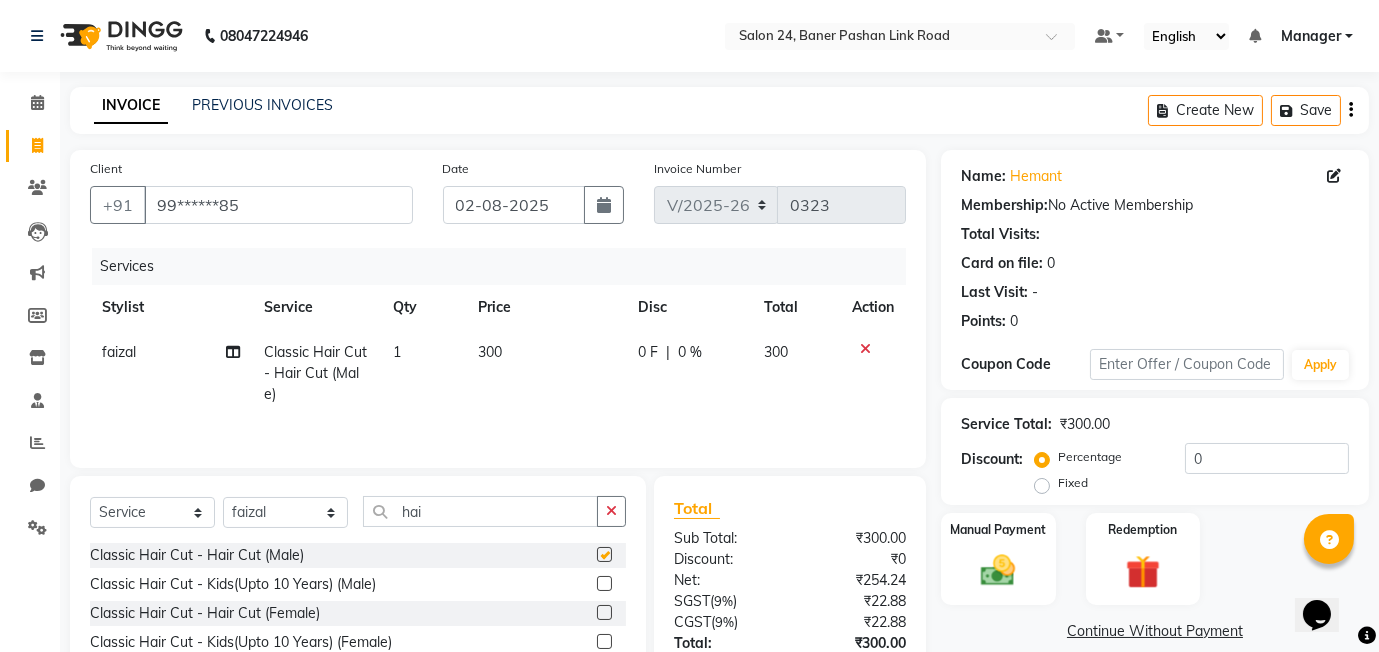checkbox on "false" 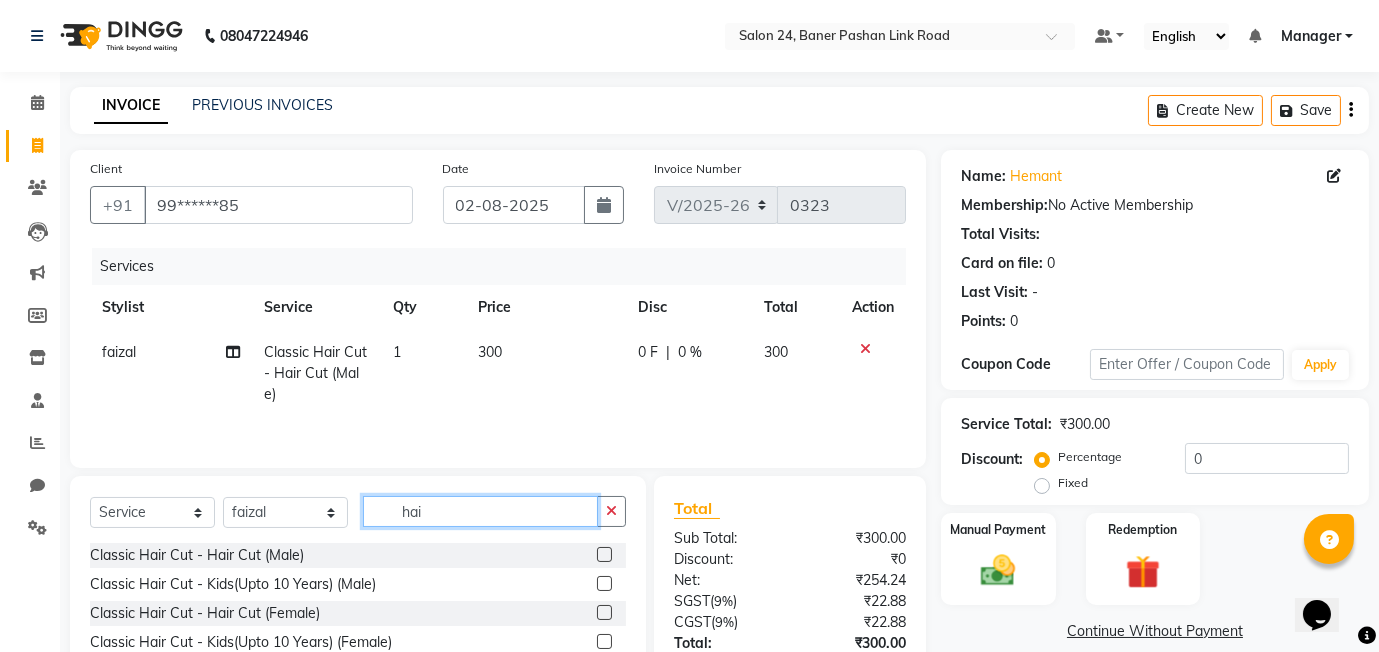 click on "hai" 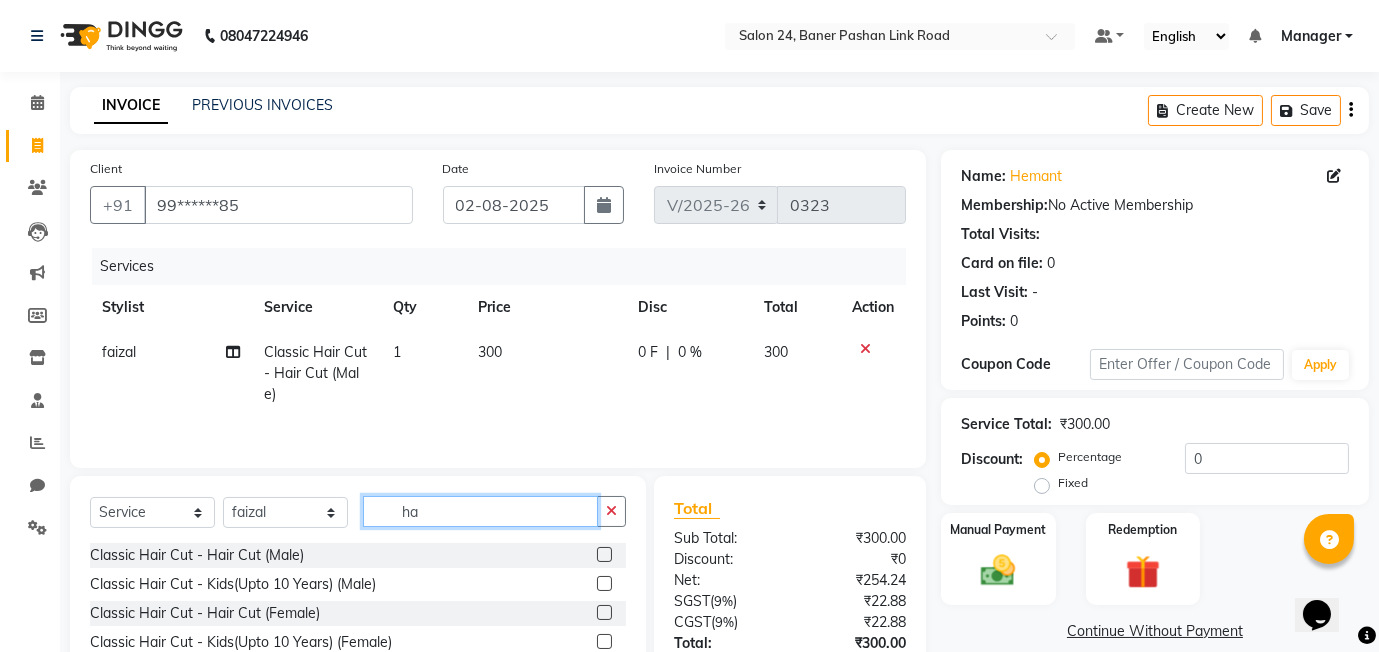 type on "h" 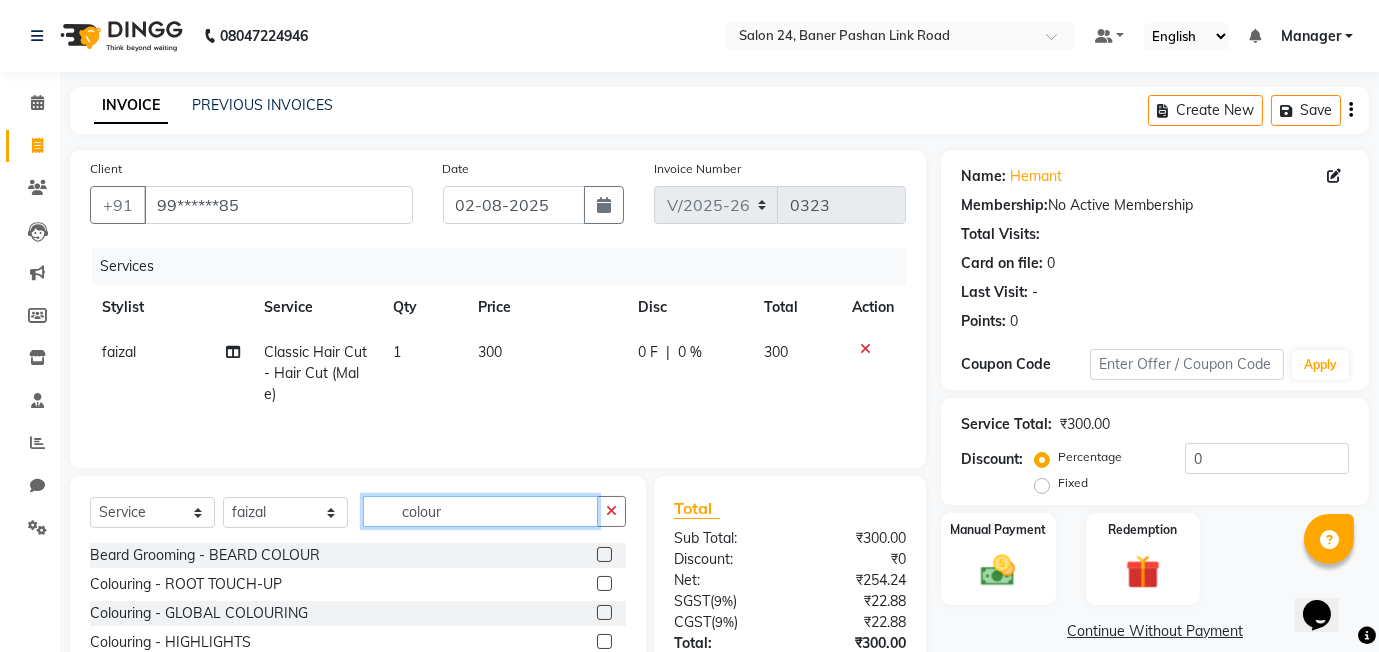 type on "colour" 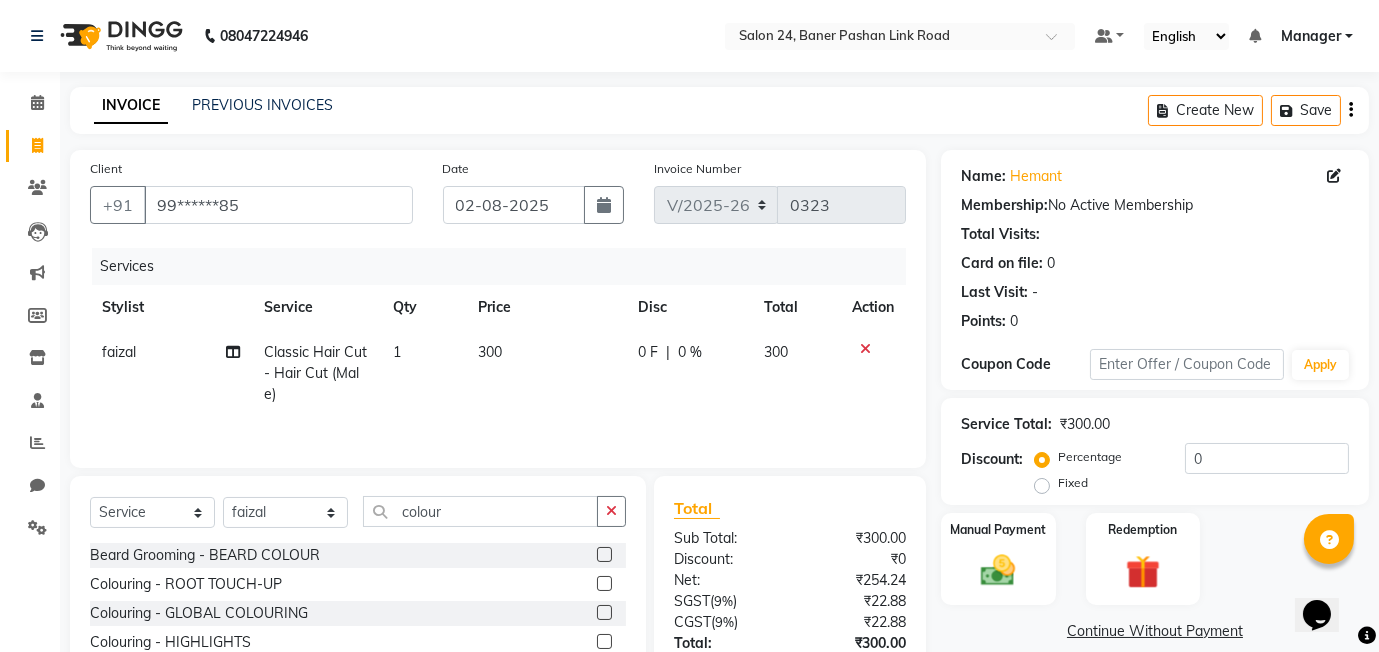 click 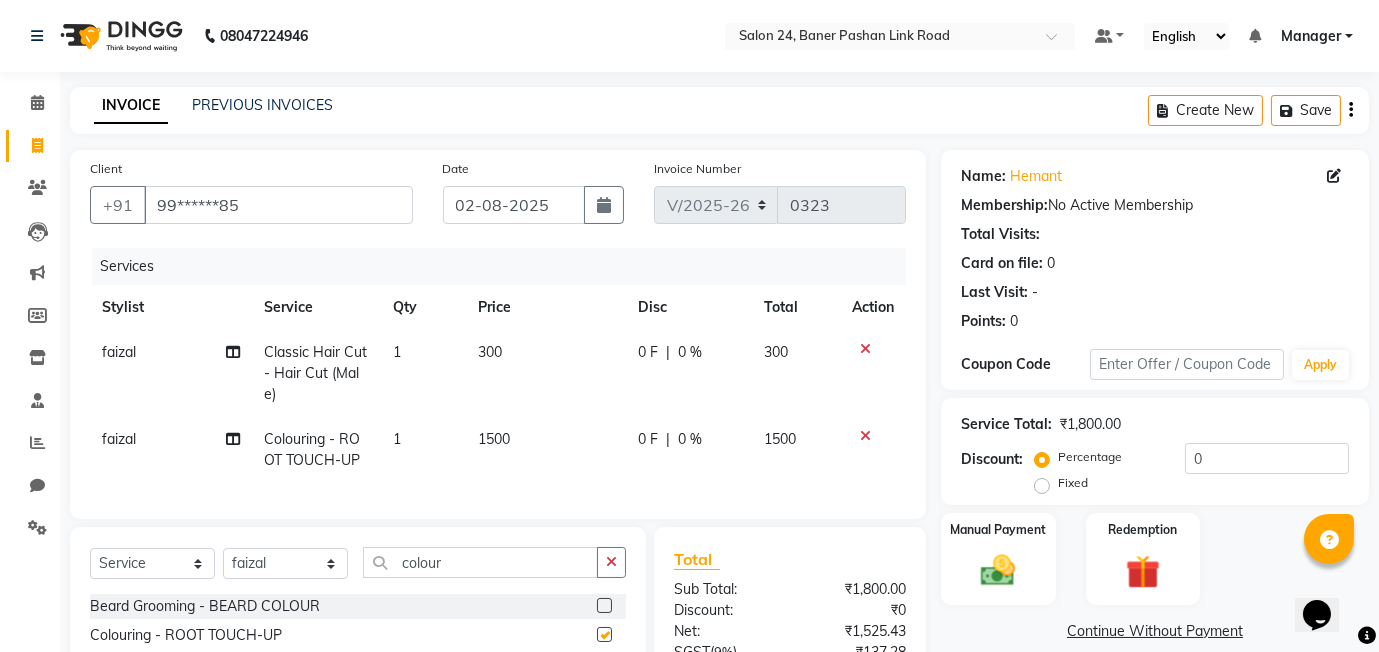 checkbox on "false" 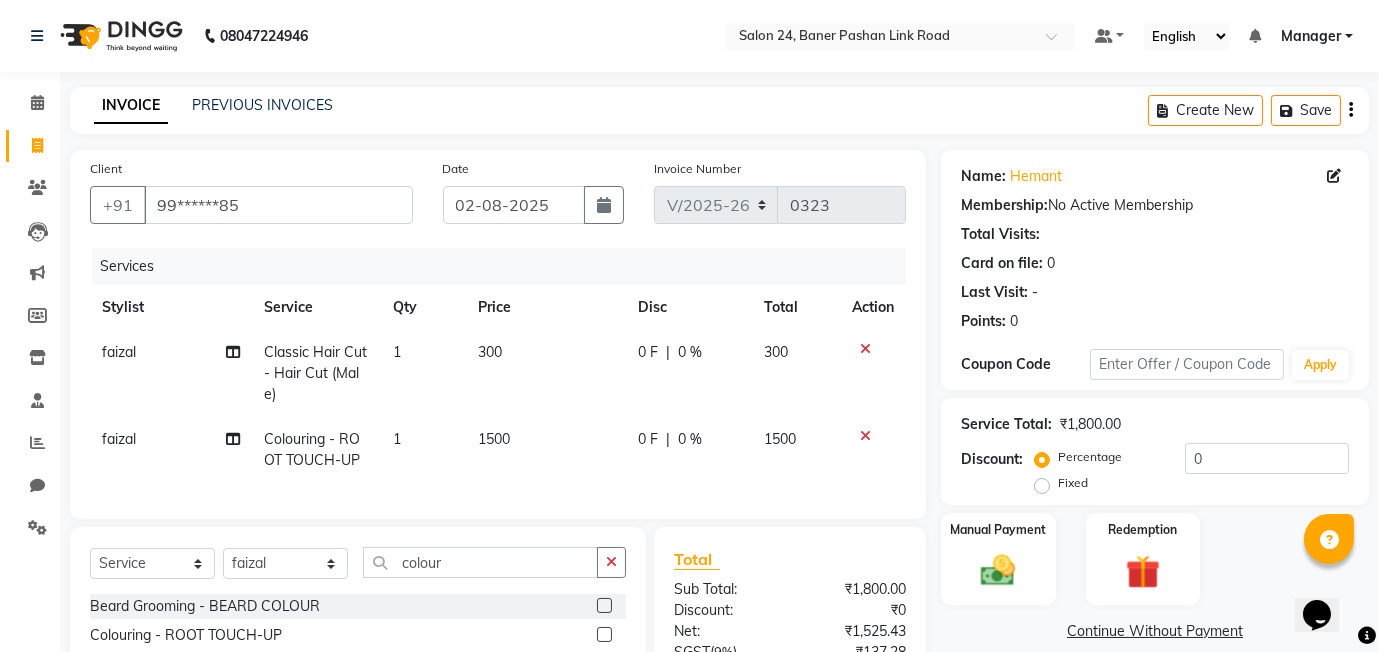 click on "1500" 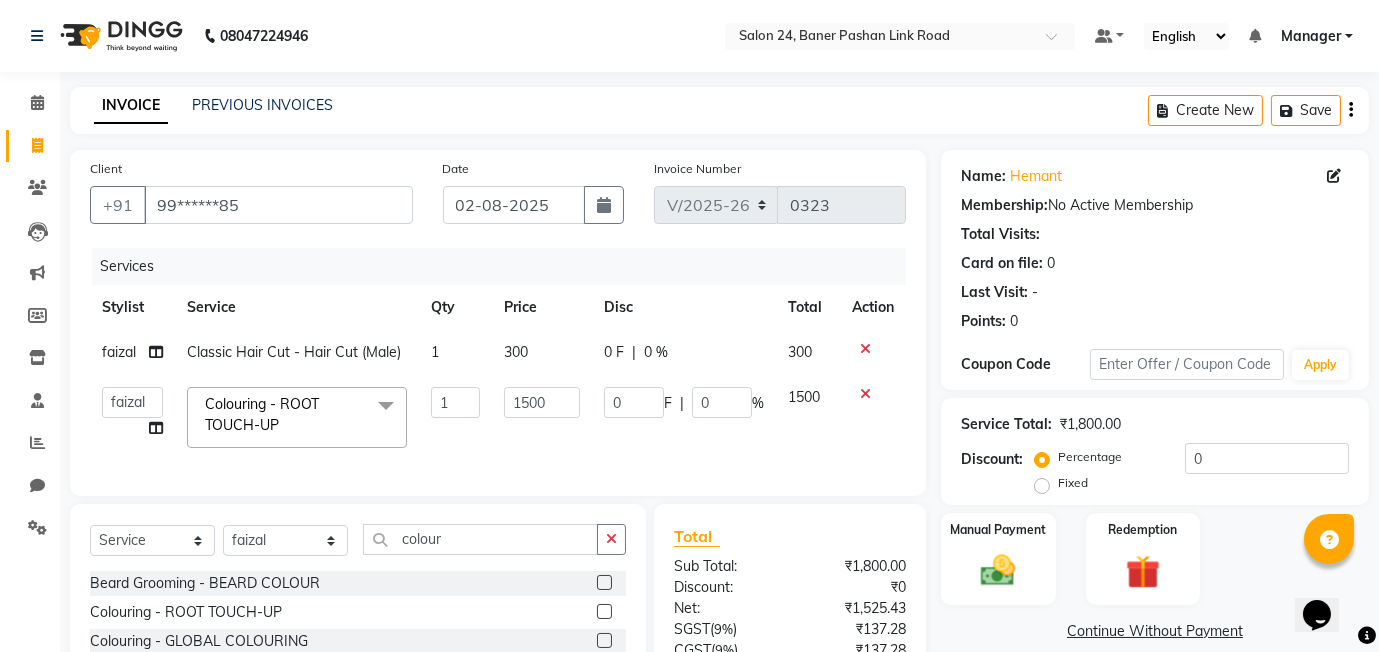 click on "1500" 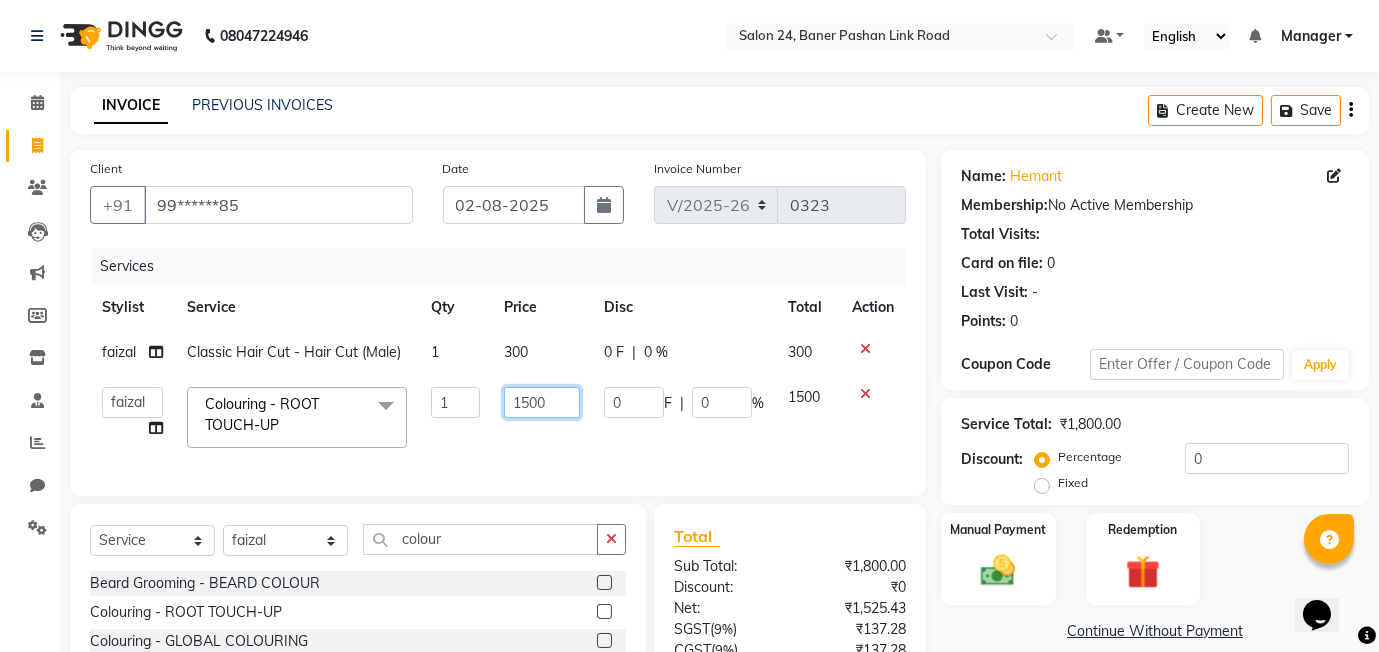 click on "1500" 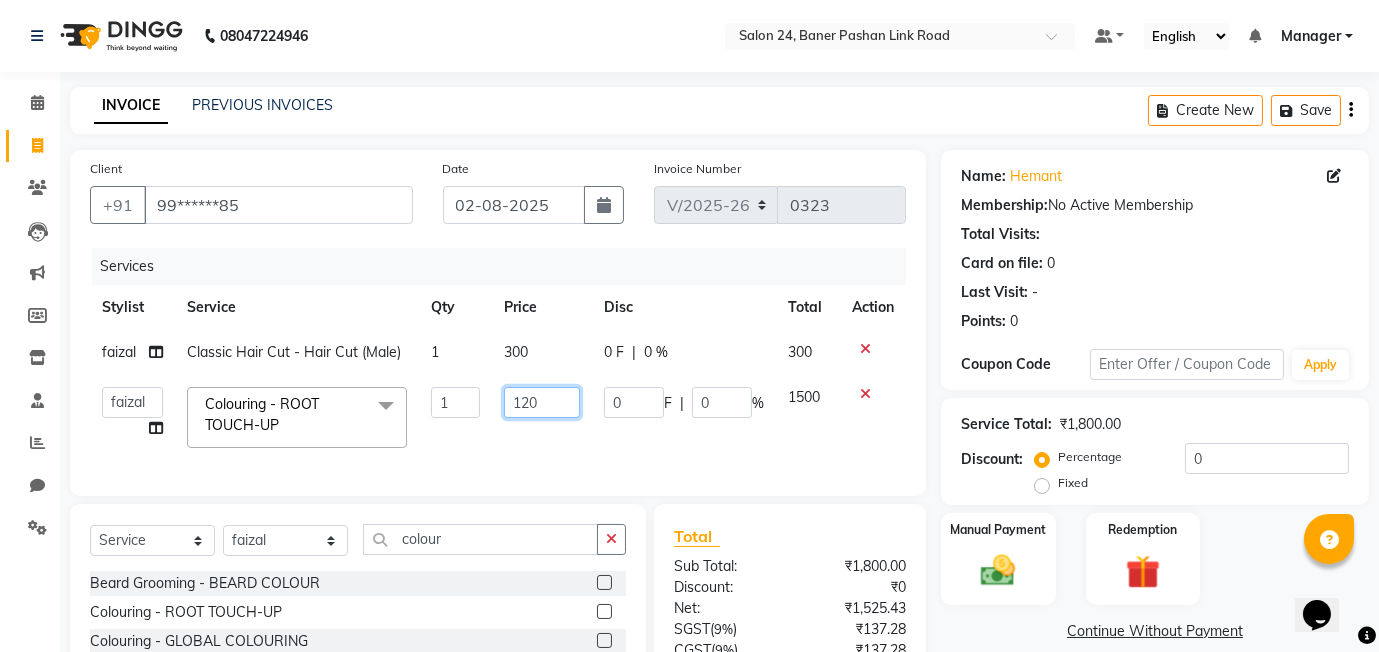 type on "1200" 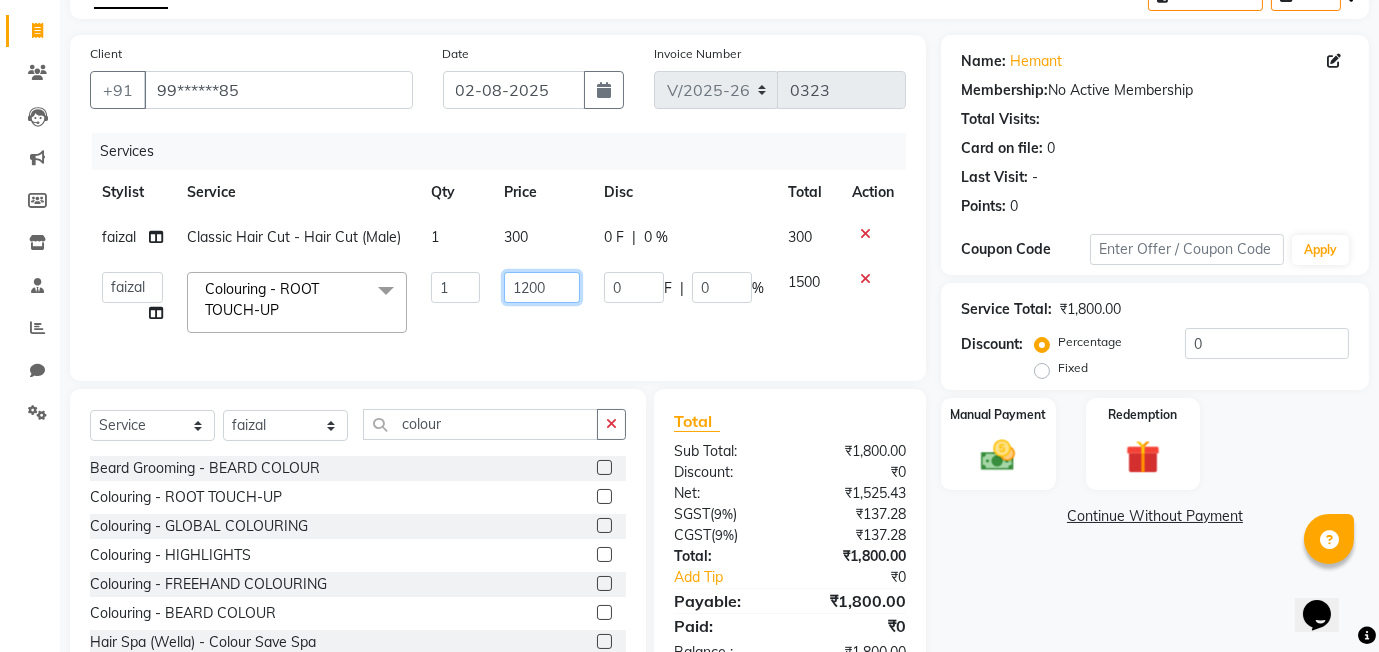 scroll, scrollTop: 176, scrollLeft: 0, axis: vertical 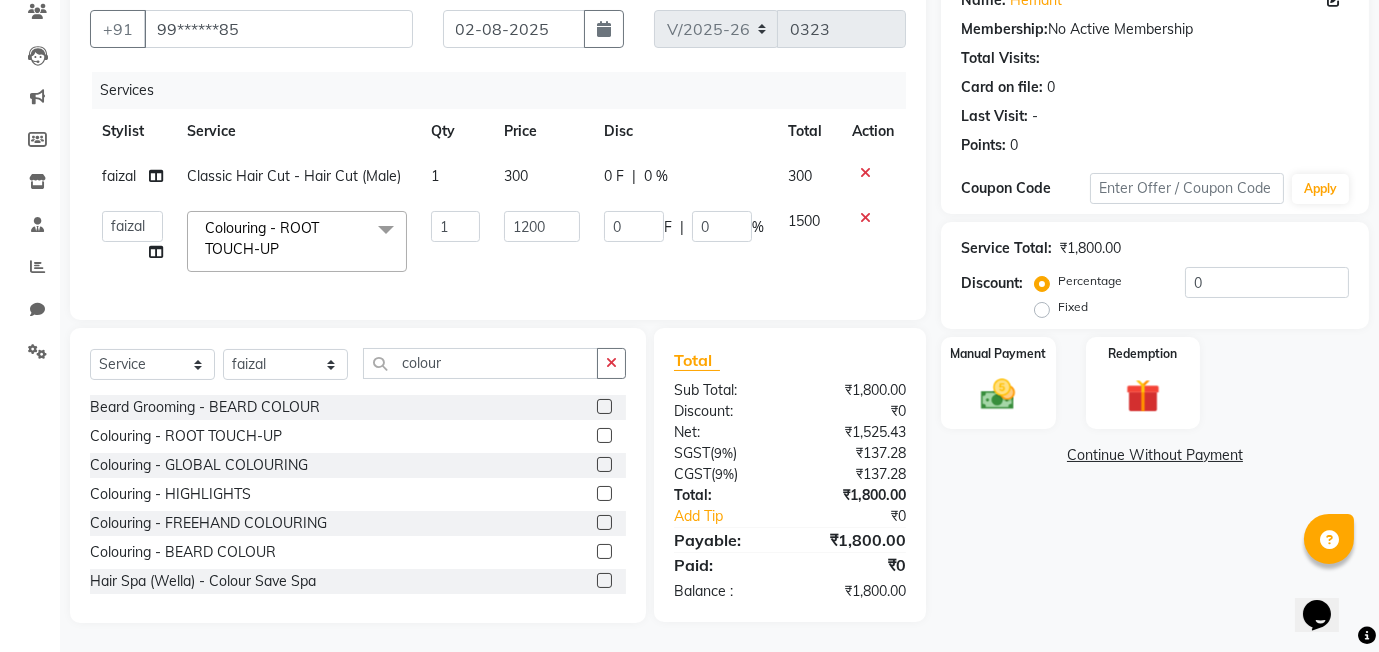 click on "1200" 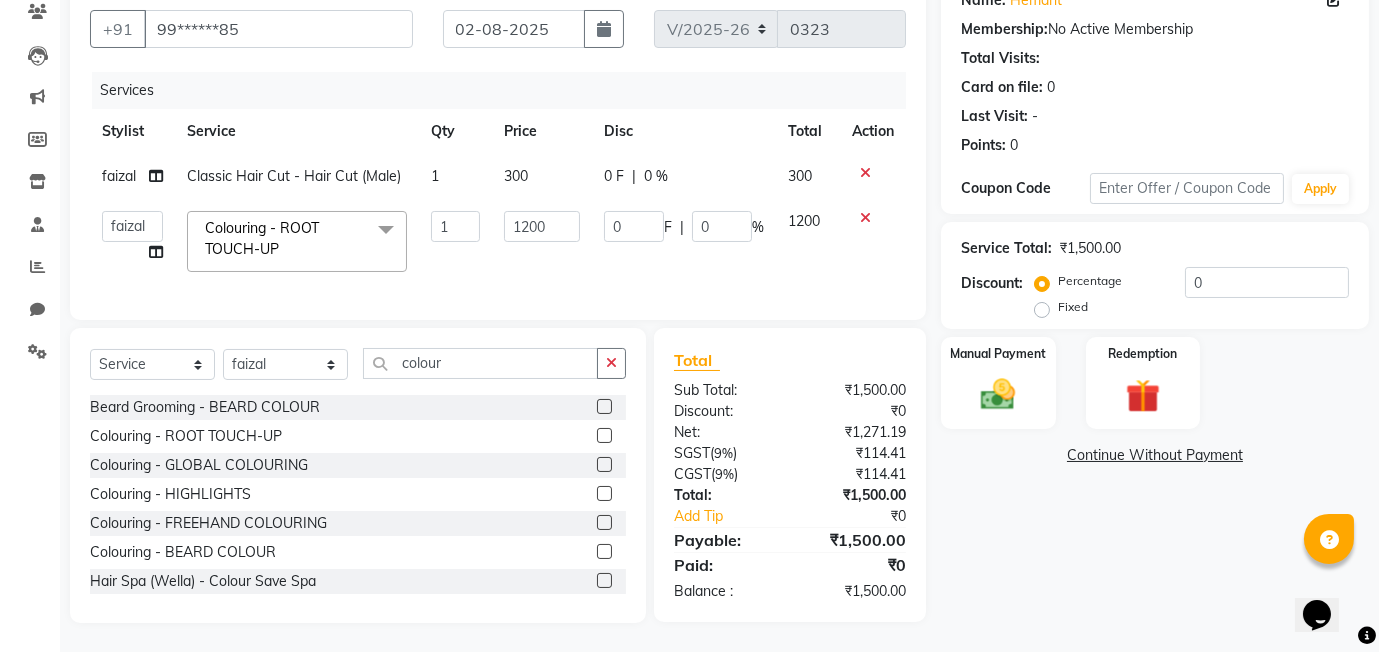 click on "1200" 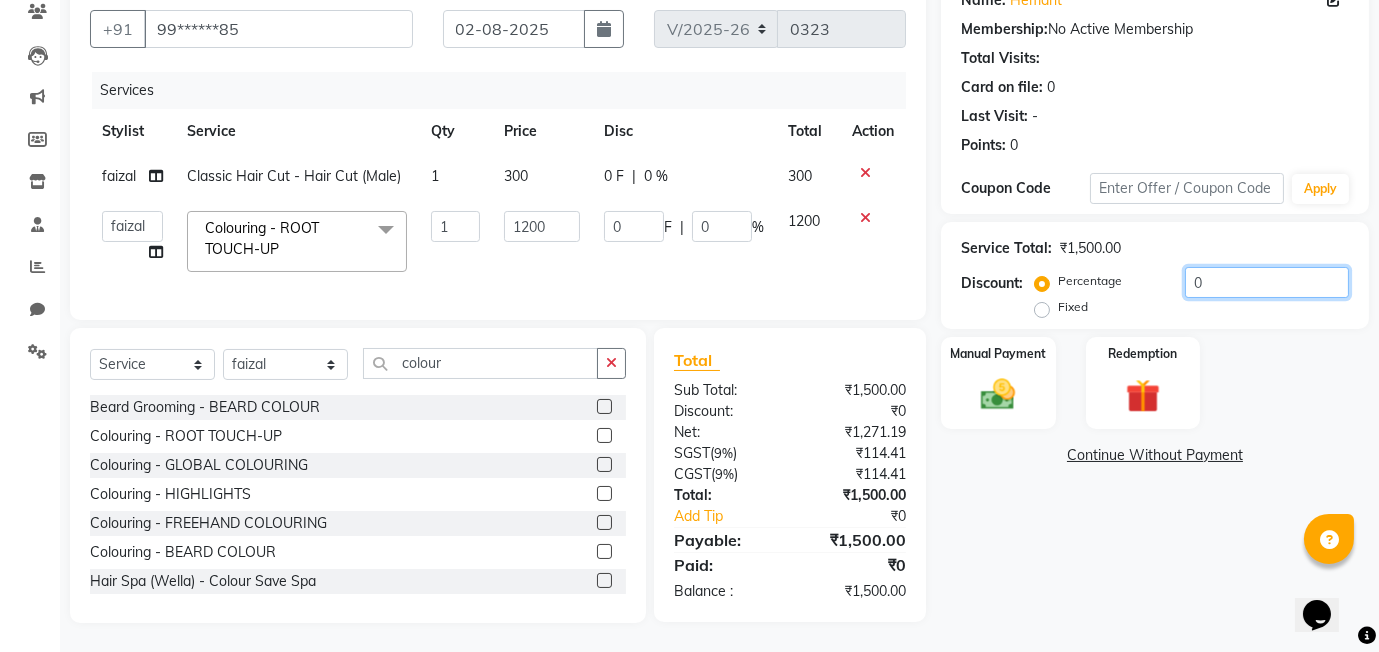 click on "0" 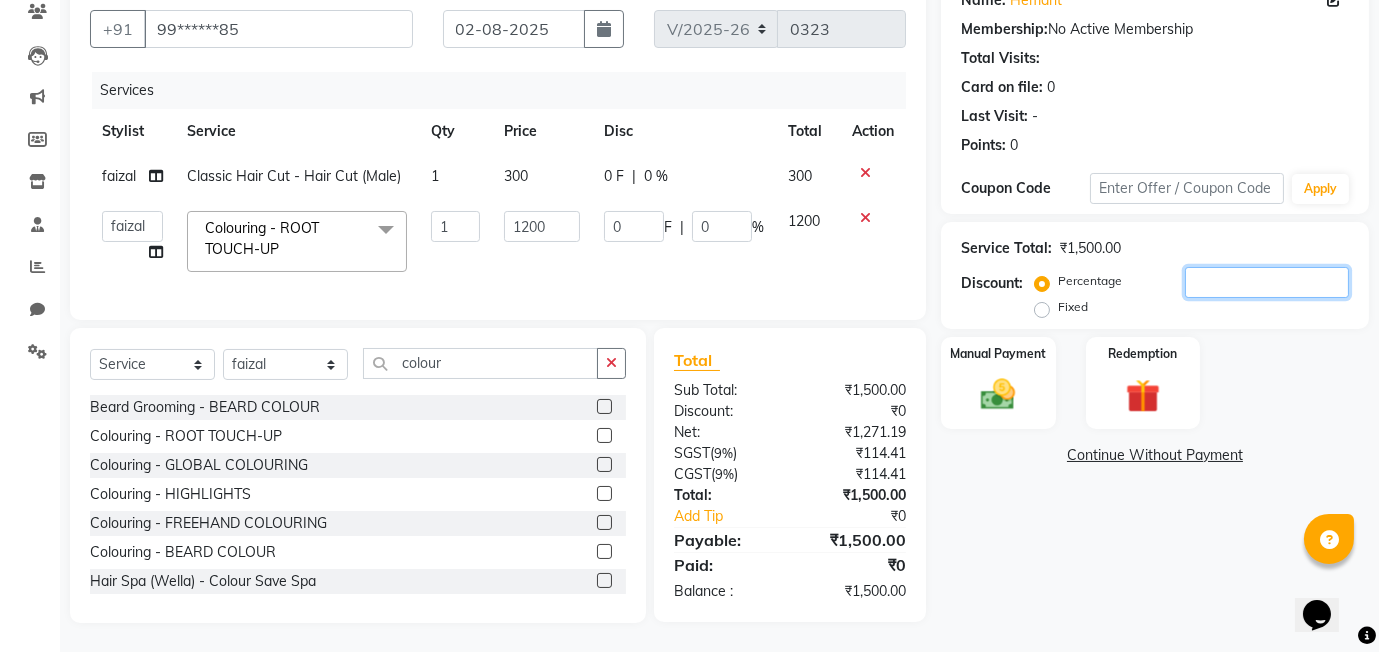 type on "2" 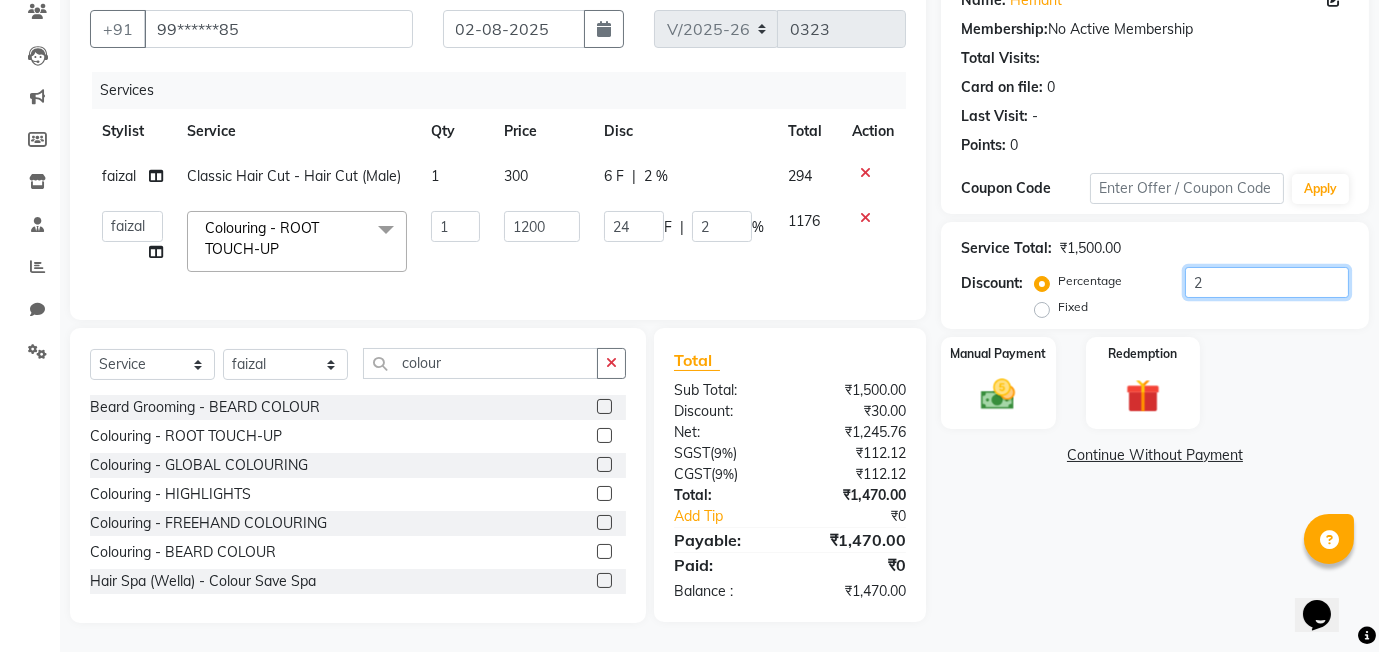 type on "20" 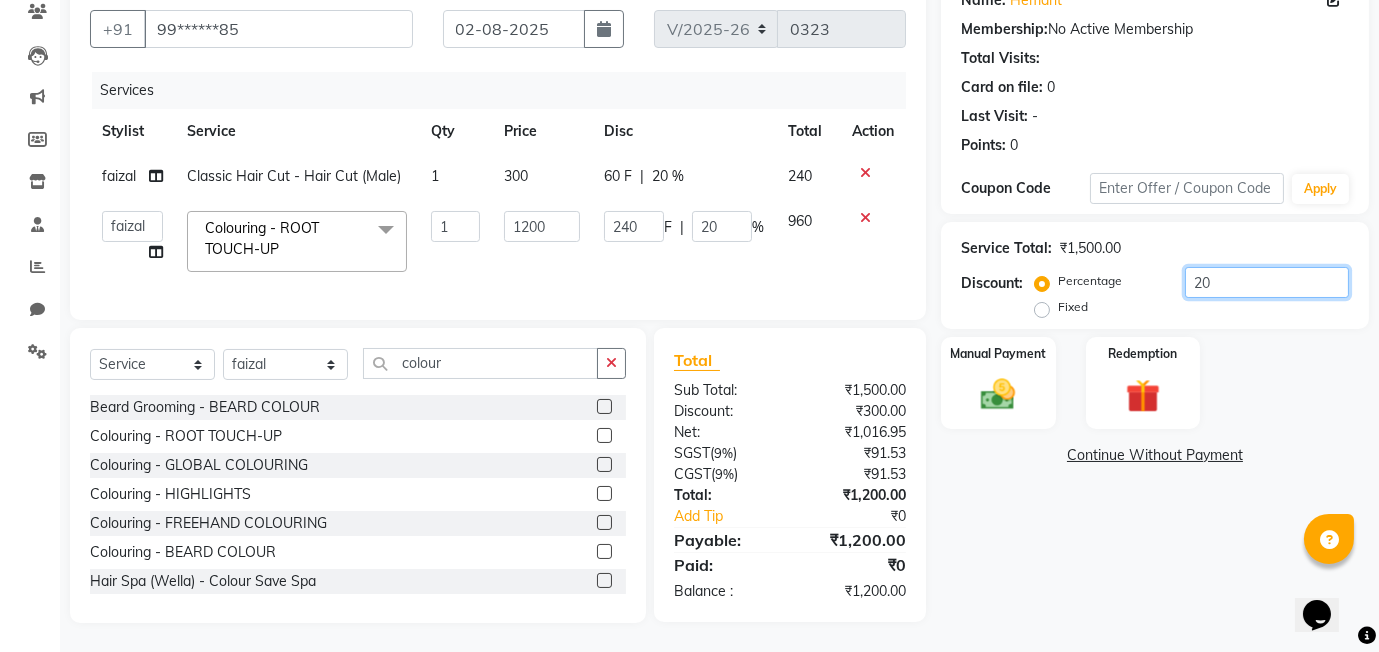 type on "20" 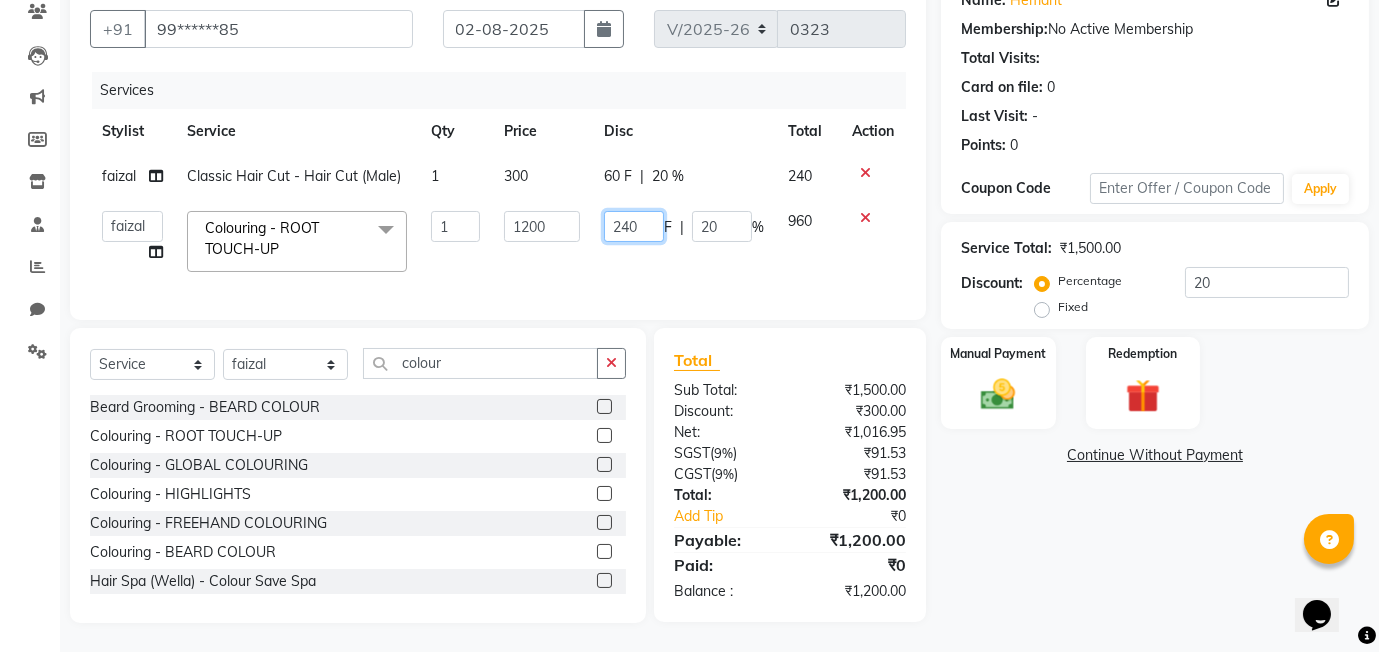 click on "240" 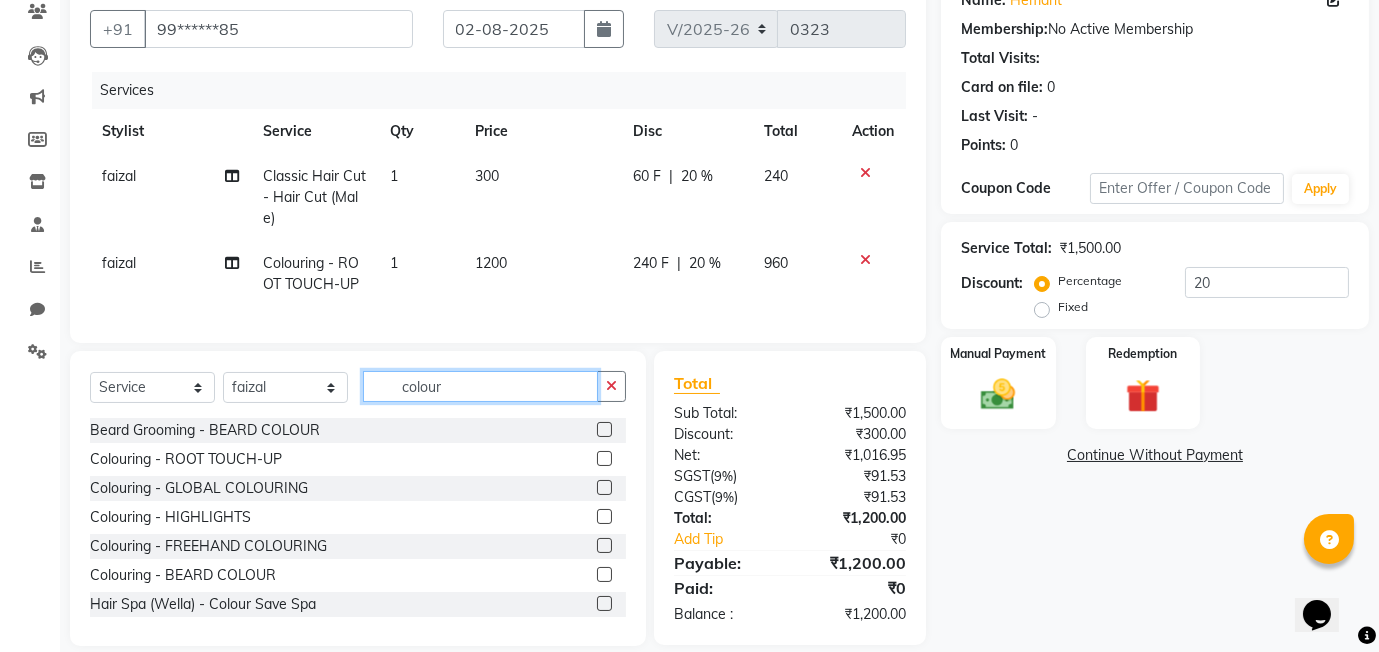 click on "colour" 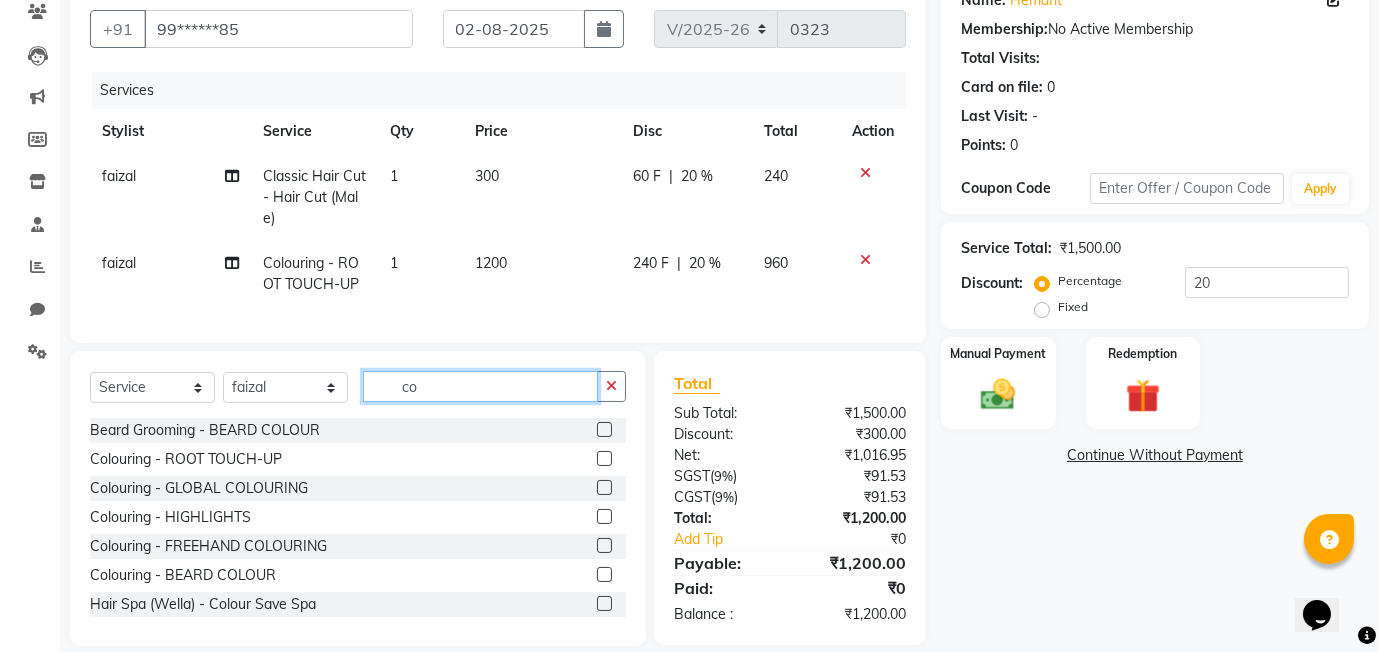 type on "c" 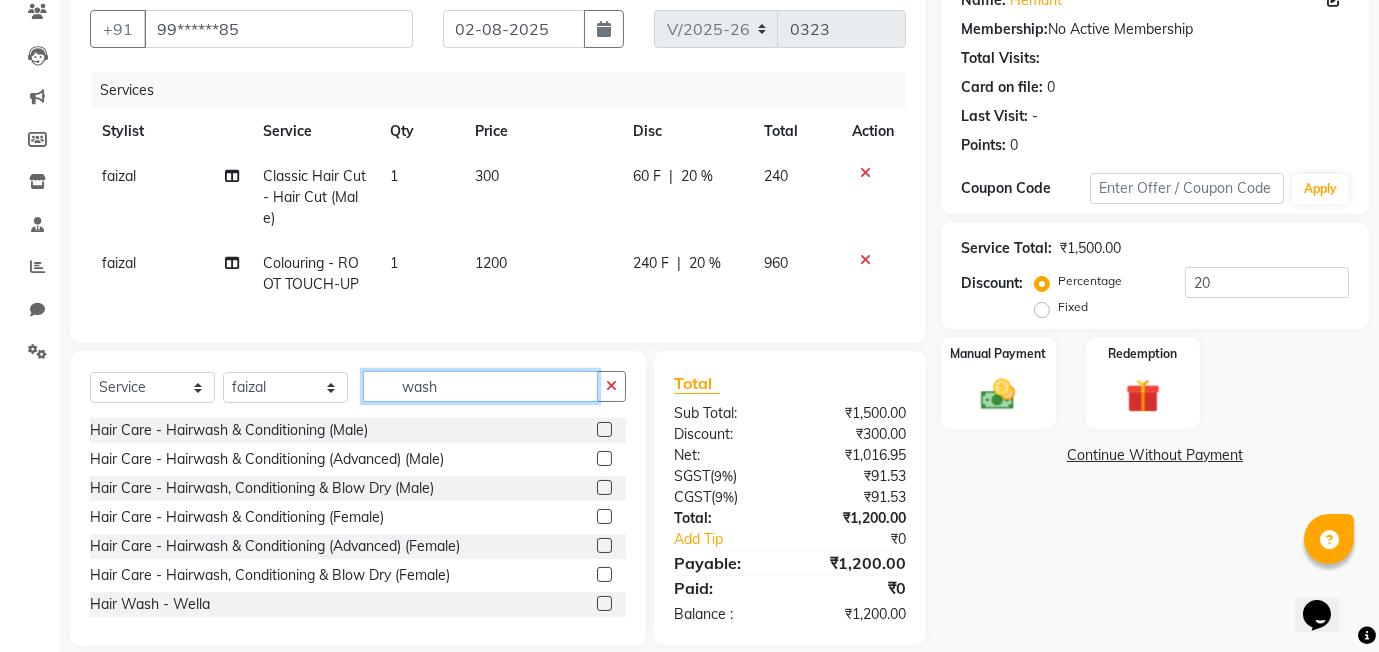type on "wash" 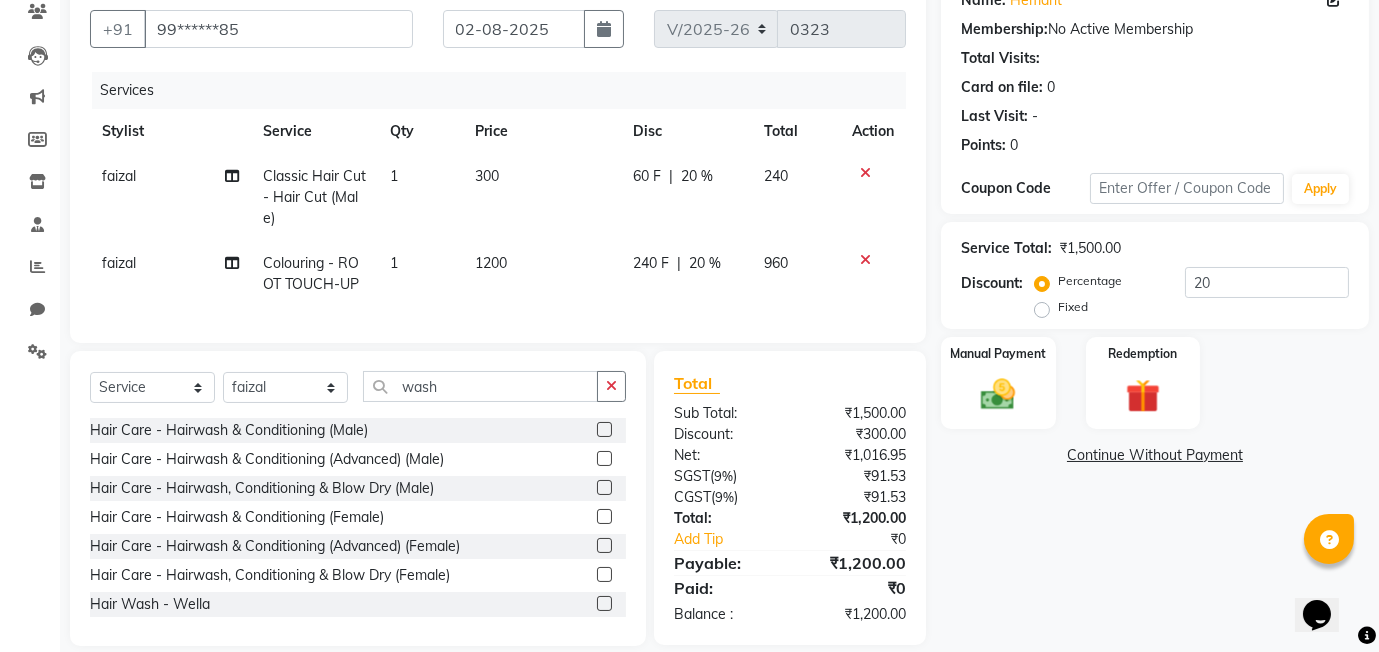 click 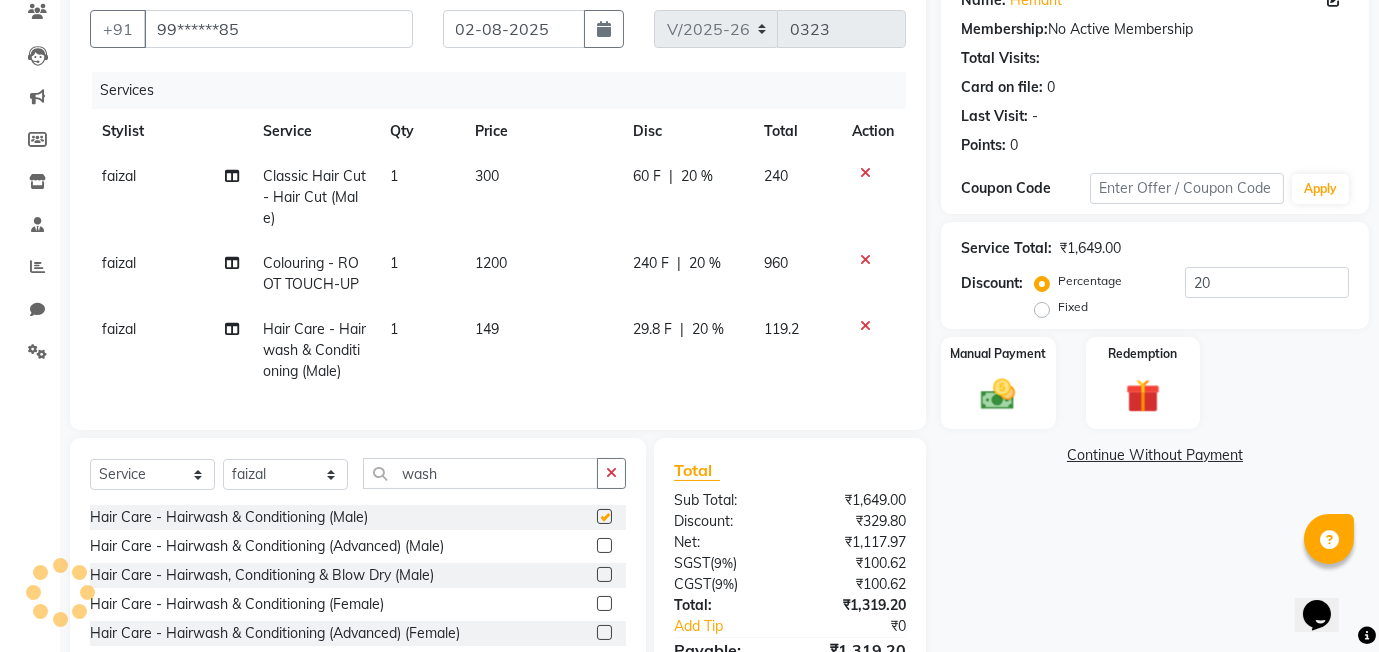 checkbox on "false" 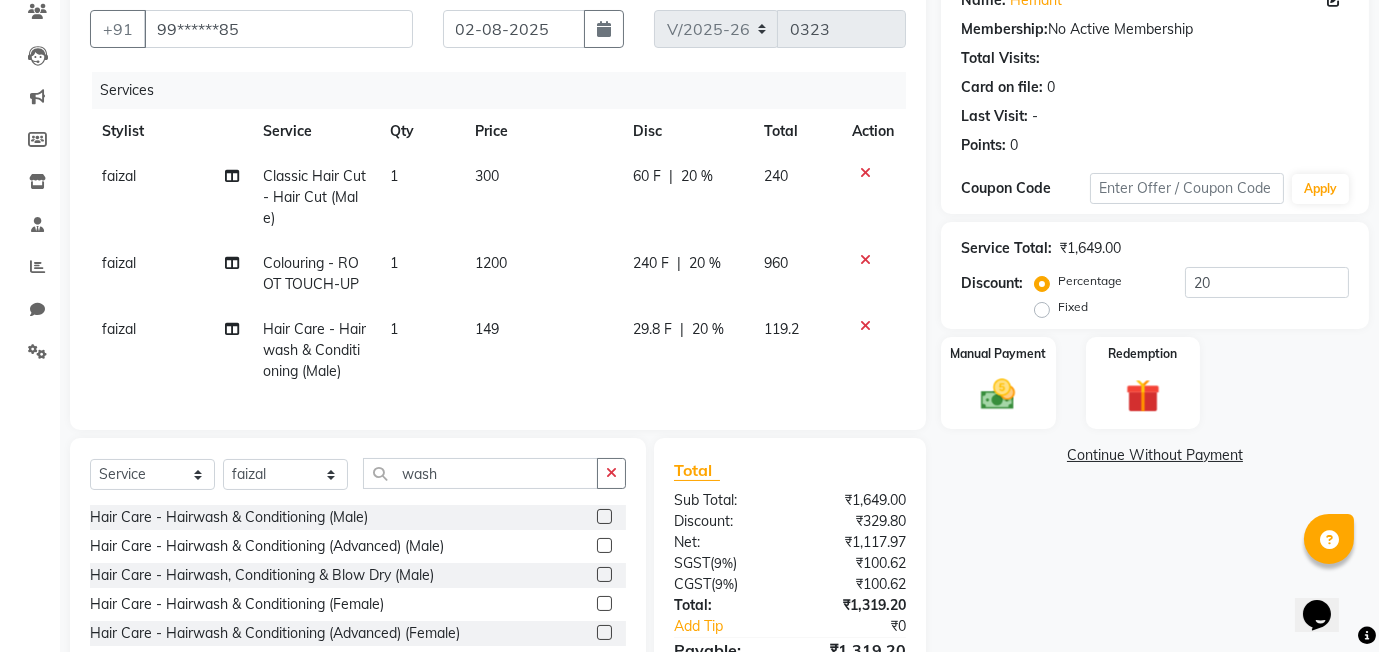 click on "149" 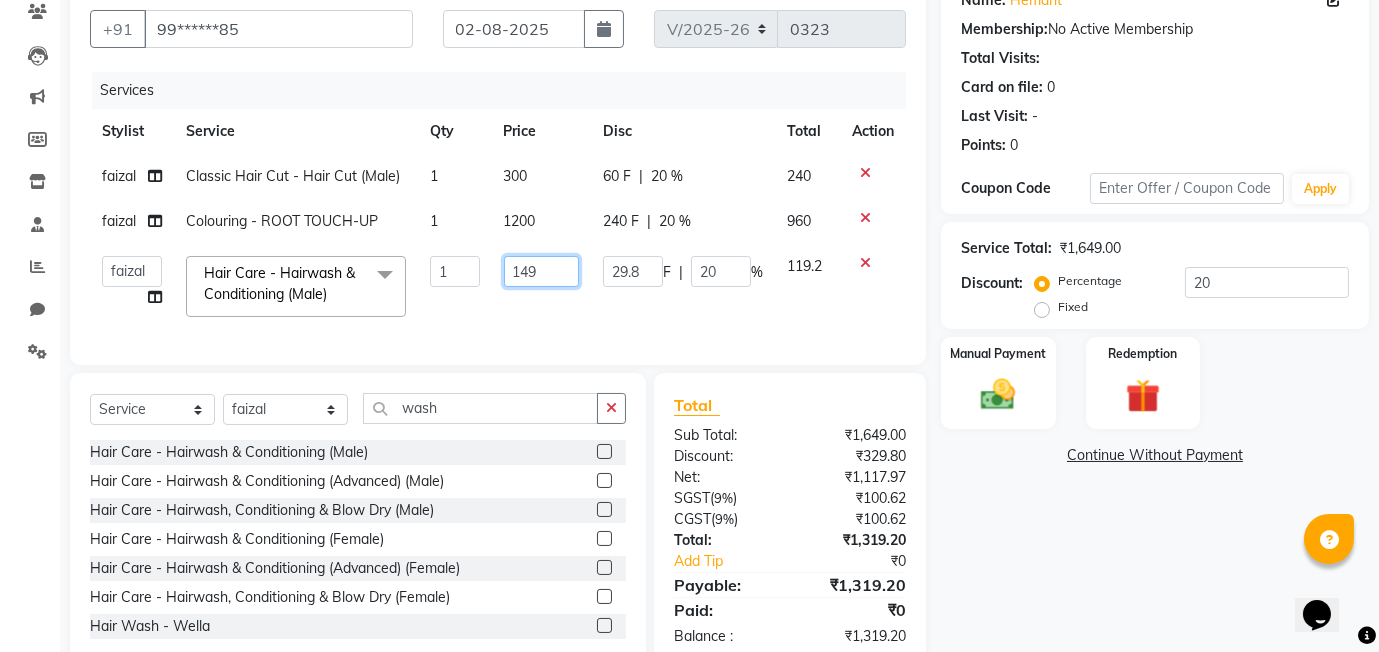click on "149" 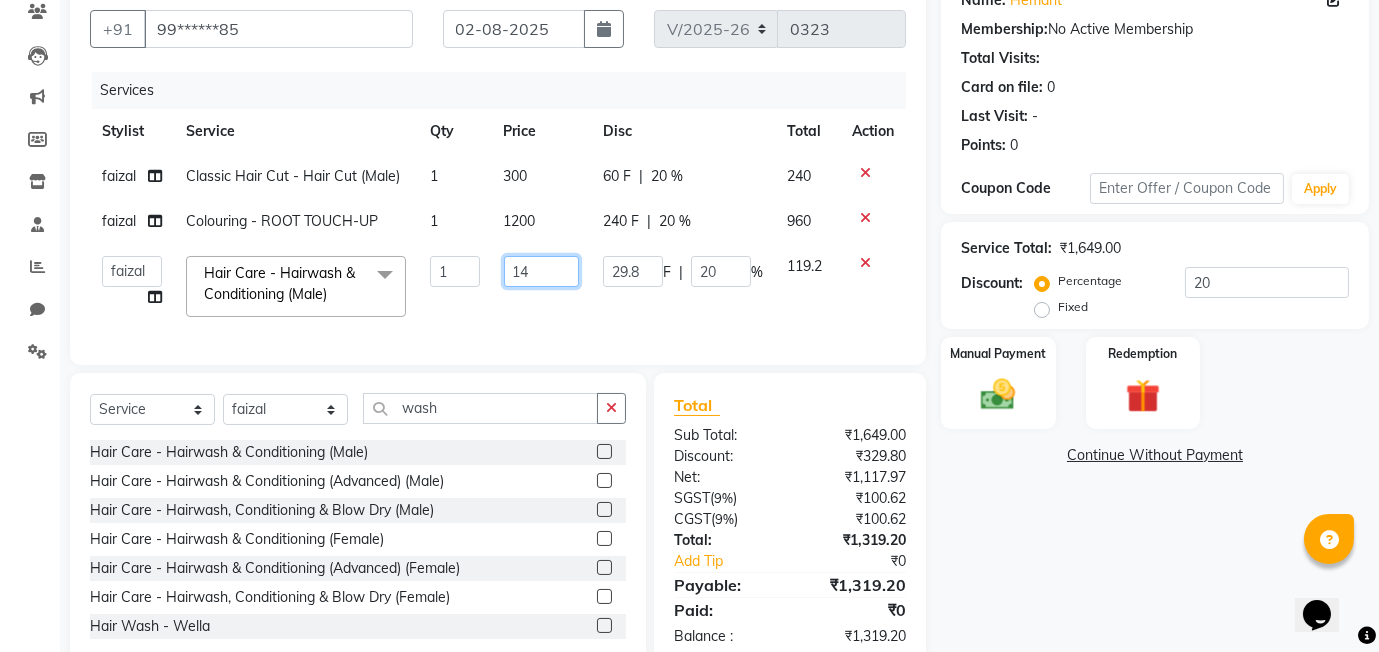 type on "1" 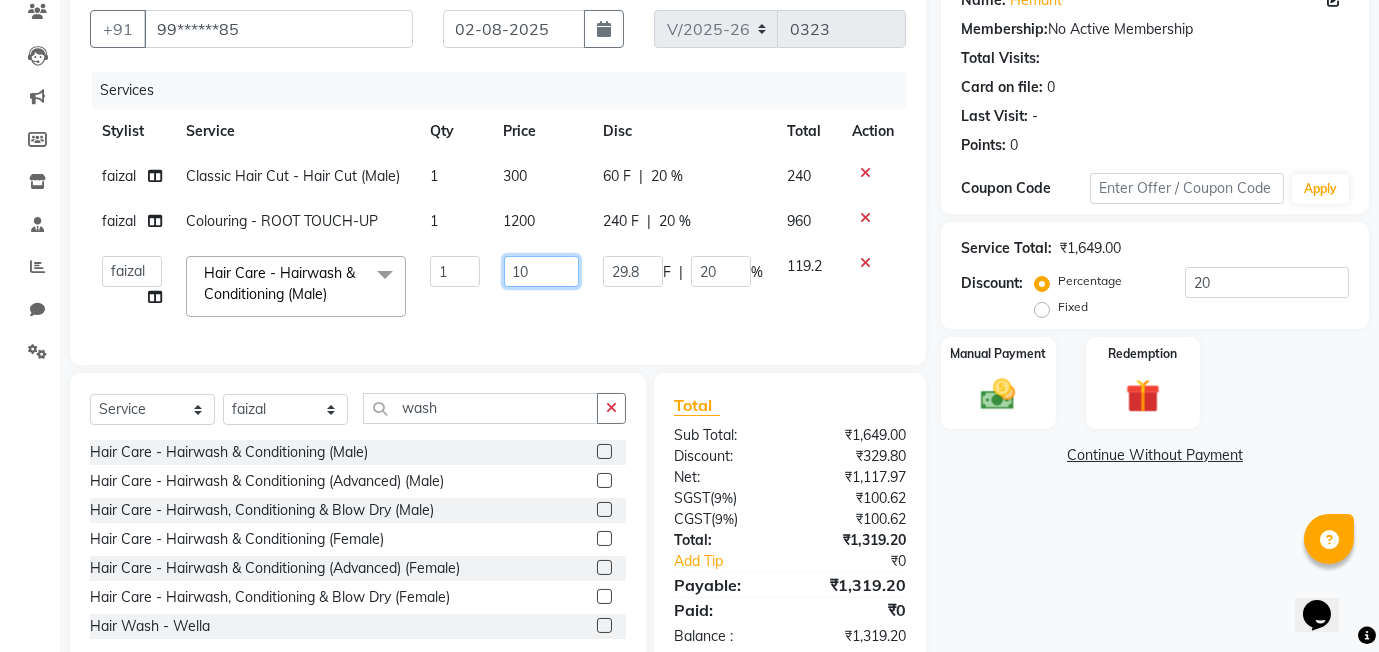 type on "100" 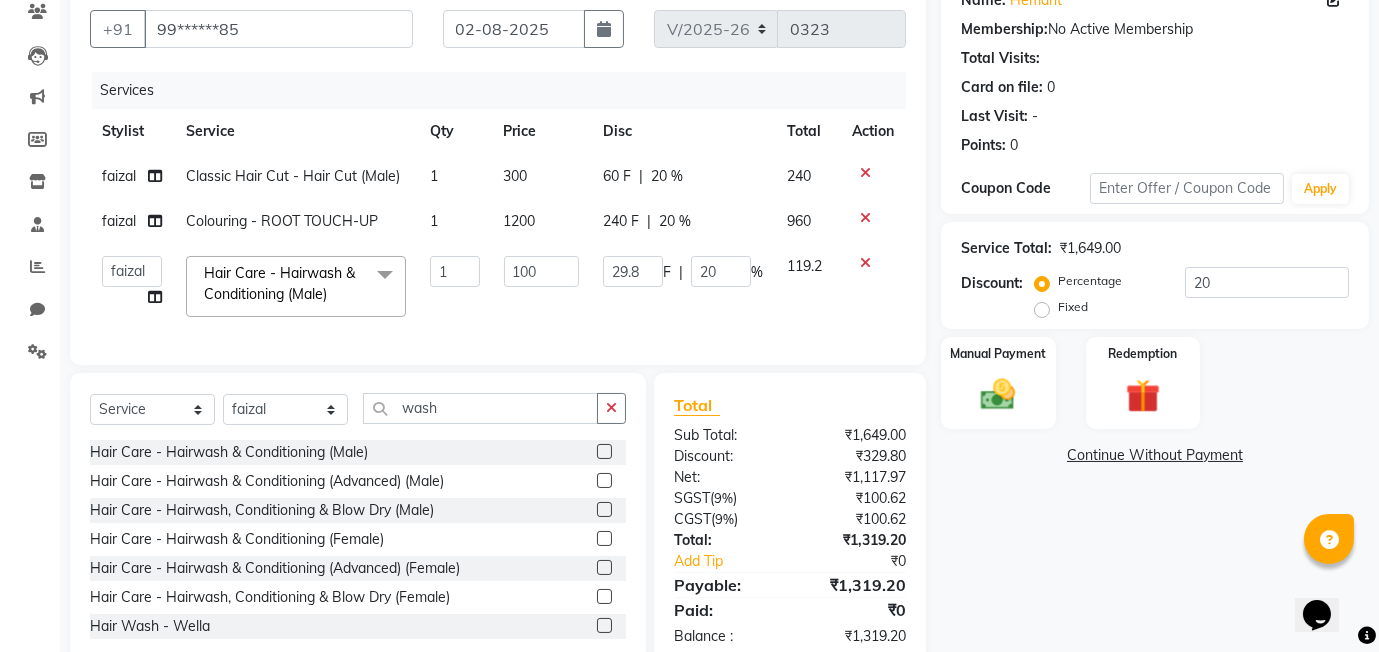 click on "Services Stylist Service Qty Price Disc Total Action [FIRST] Classic Hair Cut - Hair Cut (Male) 1 300 60 F | 20 % 240 [FIRST] Colouring - ROOT TOUCH-UP 1 1200 240 F | 20 % 960 [FIRST] [FIRST] [FIRST] Manager [FIRST] [FIRST] [FIRST] Hair Care - Hairwash & Conditioning (Male) x Classic Hair Cut - Hair Cut (Male) Classic Hair Cut - Kids(Upto 10 Years) (Male) Classic Hair Cut - Hair Cut (Female) Classic Hair Cut - Kids(Upto 10 Years) (Female) Hair Spa & Treatments - Classic Hair Spa (L'Oreal) (Male) Hair Spa & Treatments - Purifying & Anti Dandruff (Male) Hair Spa & Treatments - Nourishment & Volume (Male) Hair Spa & Treatments - Advanced Hair Spa (Male) Hair Spa & Treatments - Bond Treatment (Male) Hair Spa & Treatments - Premium Hair Spa (Male) Hair Spa & Treatments - Classic Hair Spa (L'Oreal) (Female) Hair Spa & Treatments - Purifying & Anti Dandruff (Female) Hair Spa & Treatments - Nourishment & Volume (Female) Hair Spa & Treatments - Advanced Hair Spa (Female) Grooming - Classic Shave (Male) 1 100" 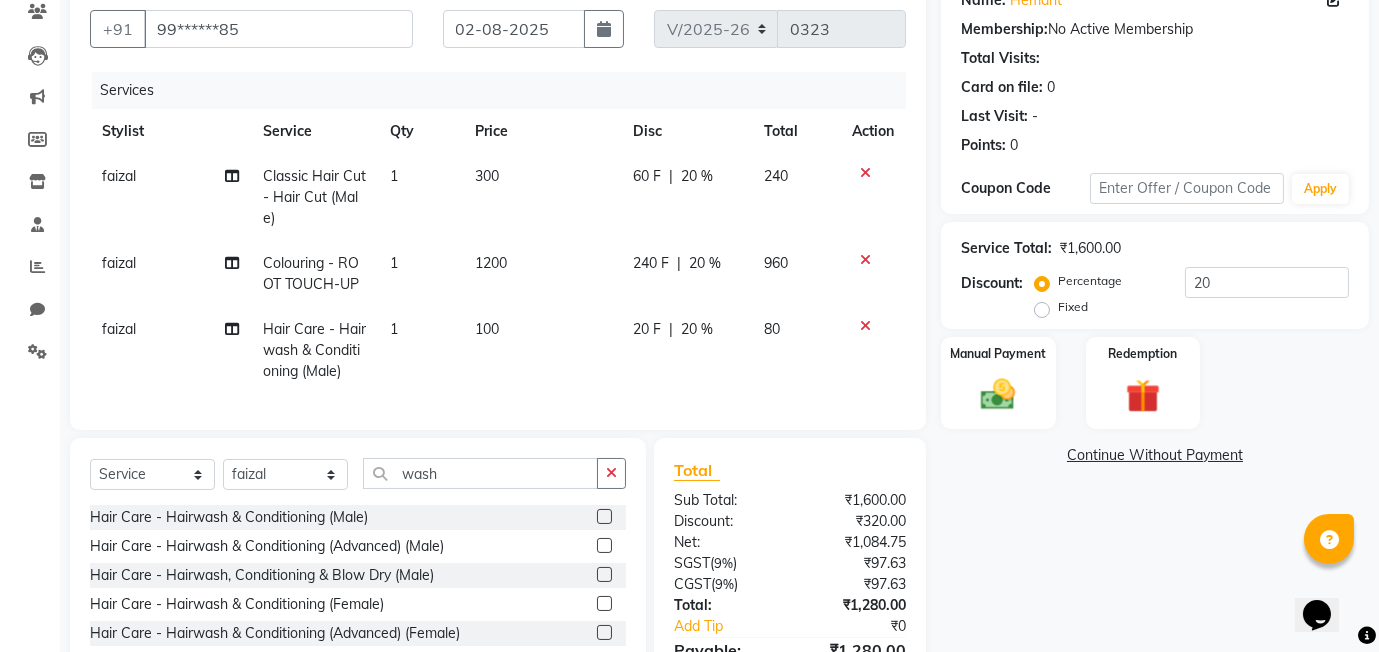 scroll, scrollTop: 286, scrollLeft: 0, axis: vertical 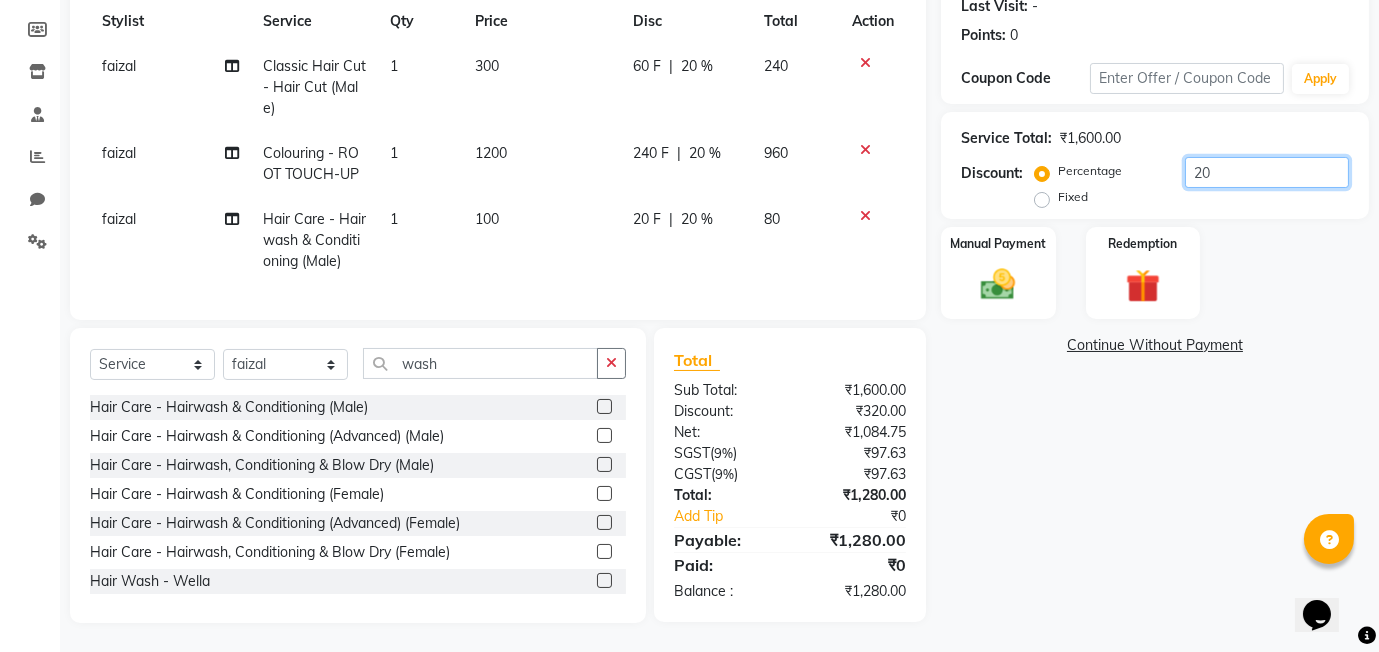 click on "20" 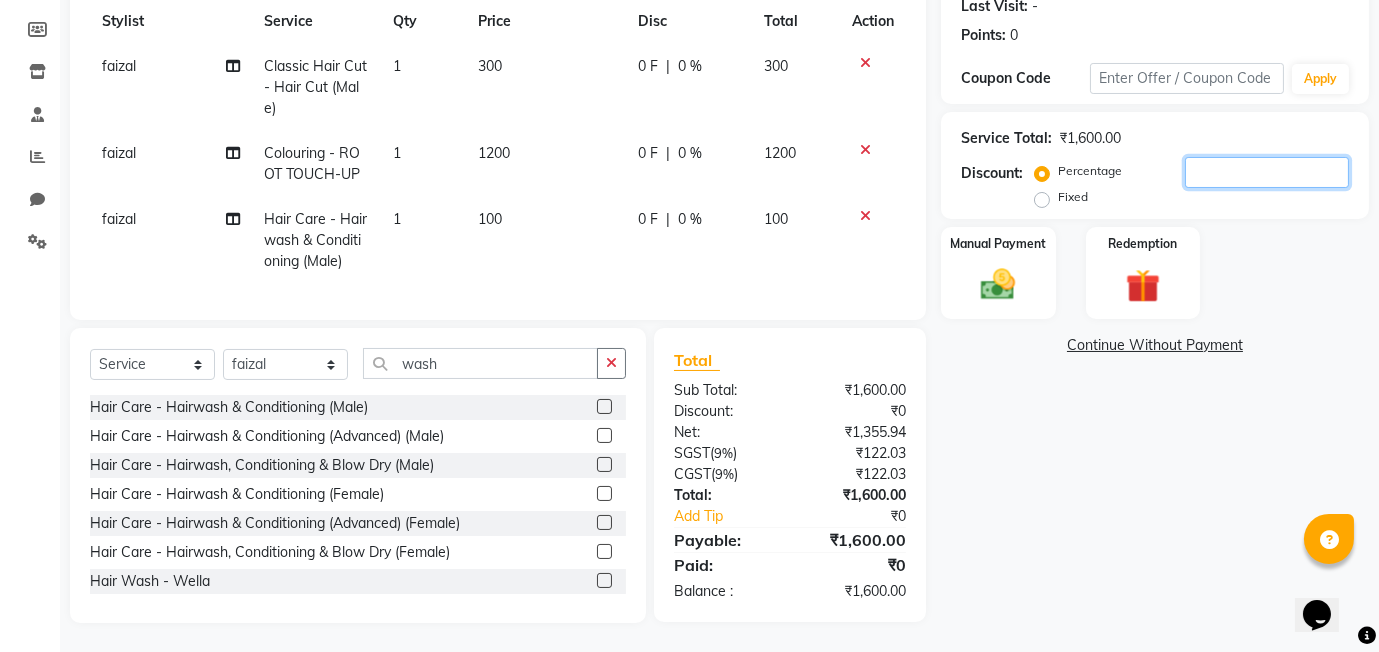 click 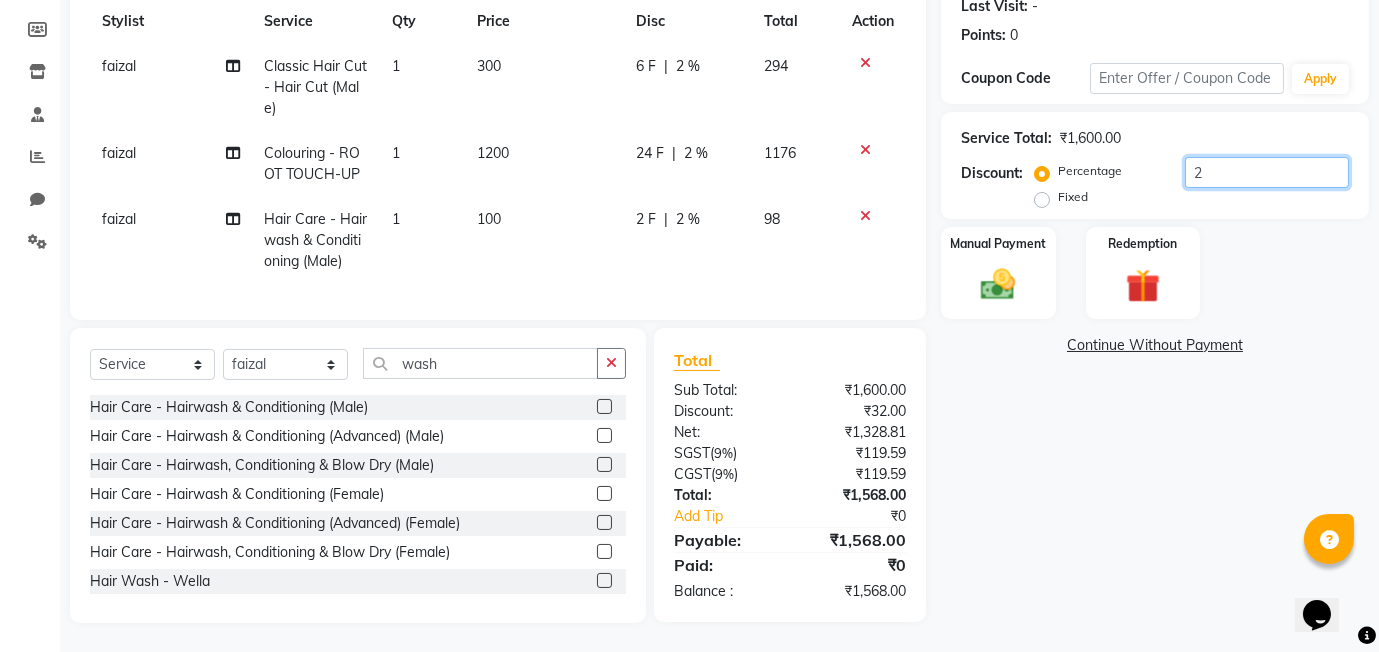 type on "20" 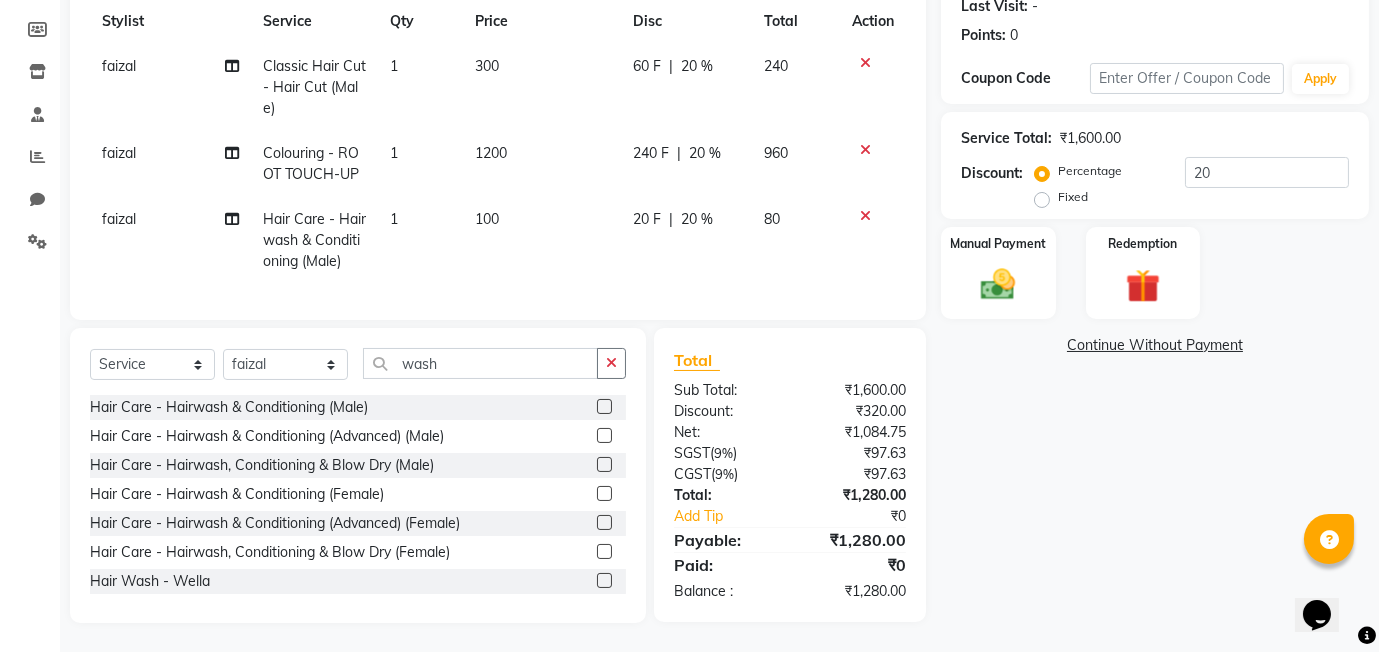 click on "100" 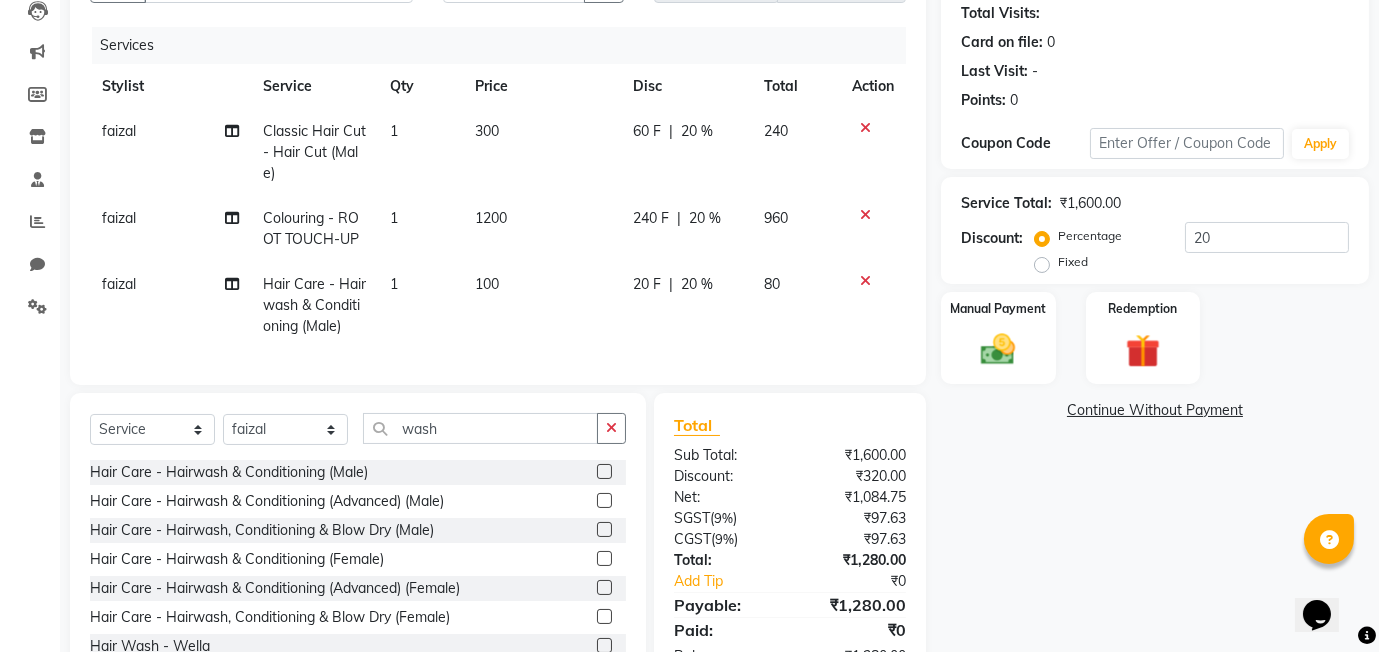 select on "87779" 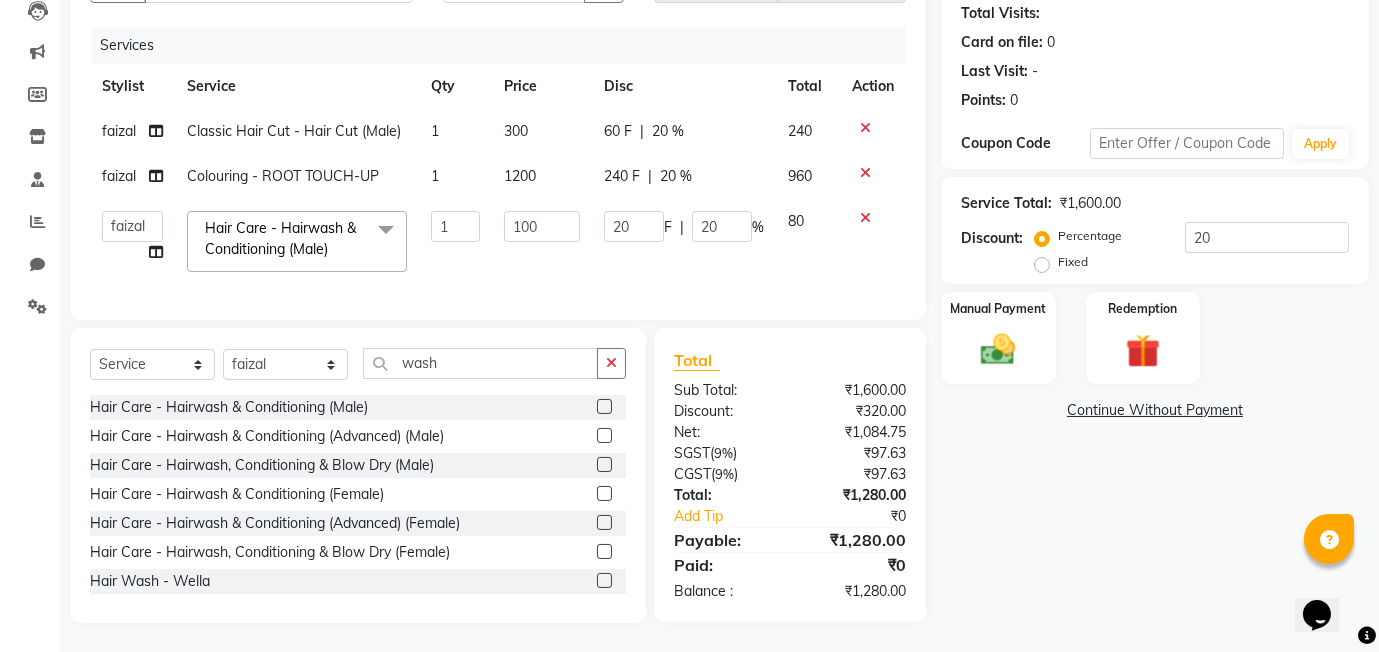 click on "100" 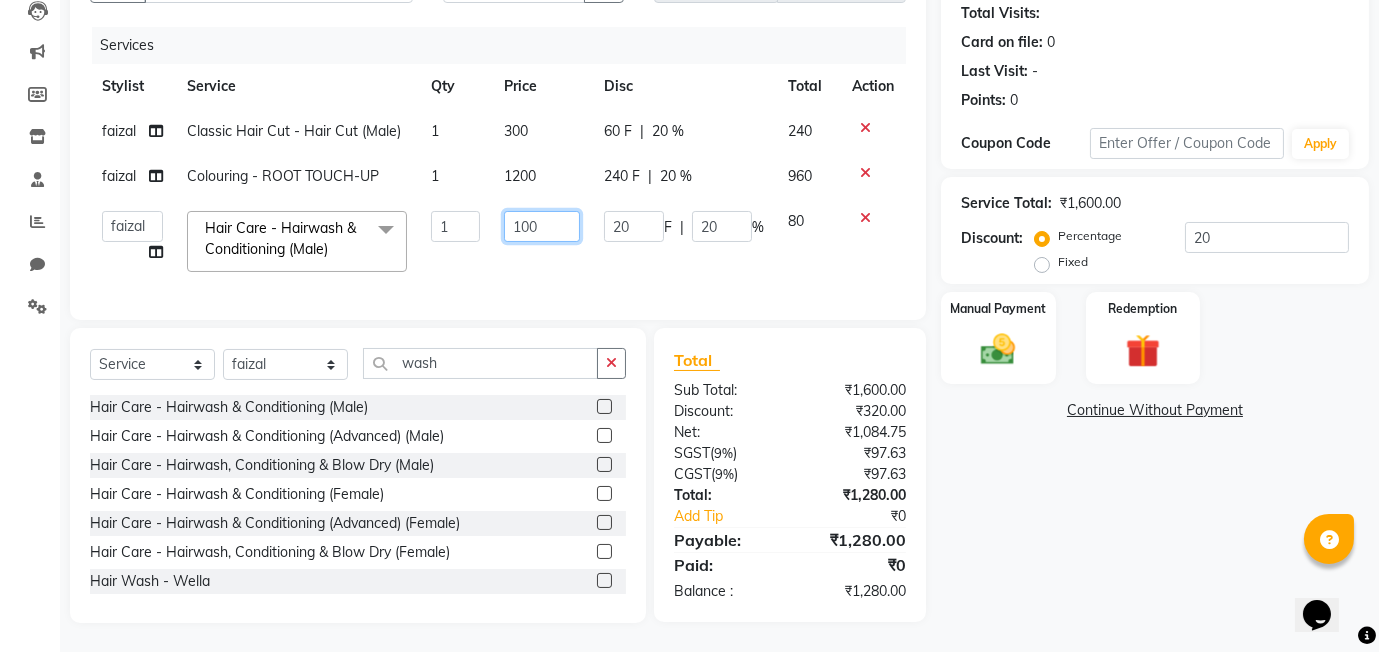 click on "100" 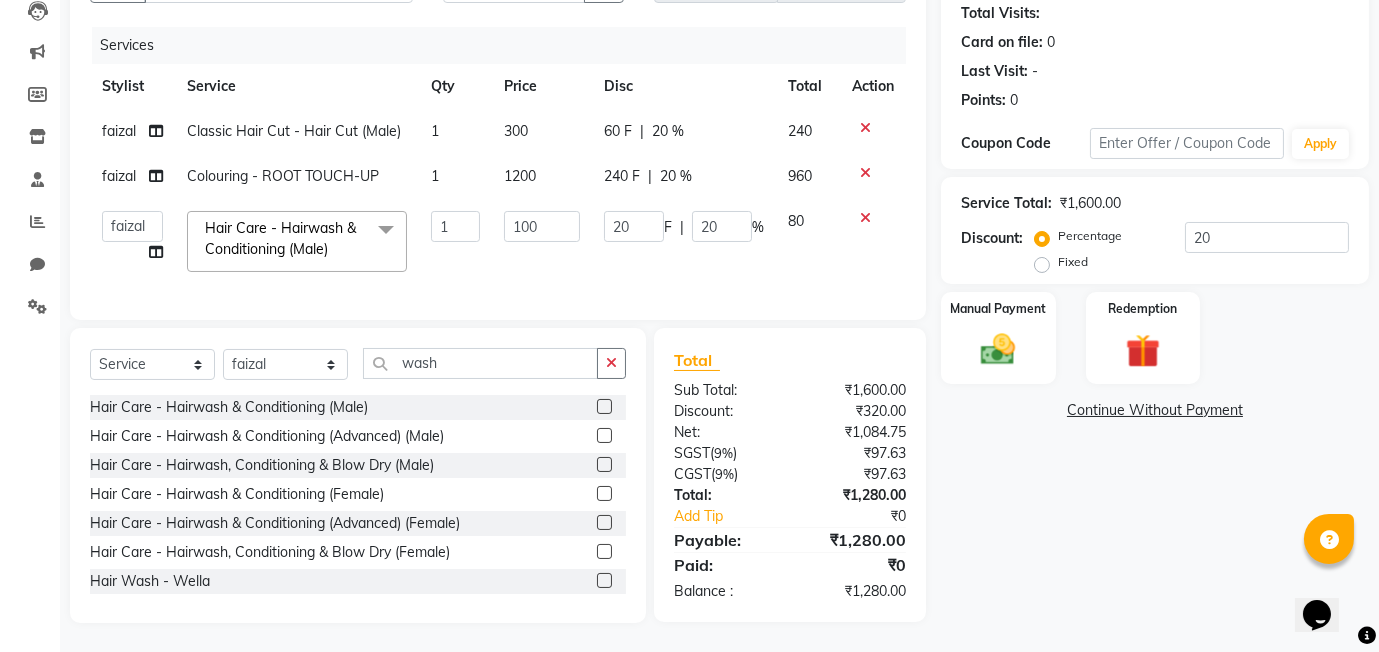 click on "Services Stylist Service Qty Price Disc Total Action [FIRST] Classic Hair Cut - Hair Cut (Male) 1 300 60 F | 20 % 240 [FIRST] Colouring - ROOT TOUCH-UP 1 1200 240 F | 20 % 960 [FIRST] [FIRST] [FIRST] Manager [FIRST] [FIRST] [FIRST] Hair Care - Hairwash & Conditioning (Male) x Classic Hair Cut - Hair Cut (Male) Classic Hair Cut - Kids(Upto 10 Years) (Male) Classic Hair Cut - Hair Cut (Female) Classic Hair Cut - Kids(Upto 10 Years) (Female) Hair Spa & Treatments - Classic Hair Spa (L'Oreal) (Male) Hair Spa & Treatments - Purifying & Anti Dandruff (Male) Hair Spa & Treatments - Nourishment & Volume (Male) Hair Spa & Treatments - Advanced Hair Spa (Male) Hair Spa & Treatments - Bond Treatment (Male) Hair Spa & Treatments - Premium Hair Spa (Male) Hair Spa & Treatments - Classic Hair Spa (L'Oreal) (Female) Hair Spa & Treatments - Purifying & Anti Dandruff (Female) Hair Spa & Treatments - Nourishment & Volume (Female) Hair Spa & Treatments - Advanced Hair Spa (Female) Grooming - Classic Shave (Male) 1 100" 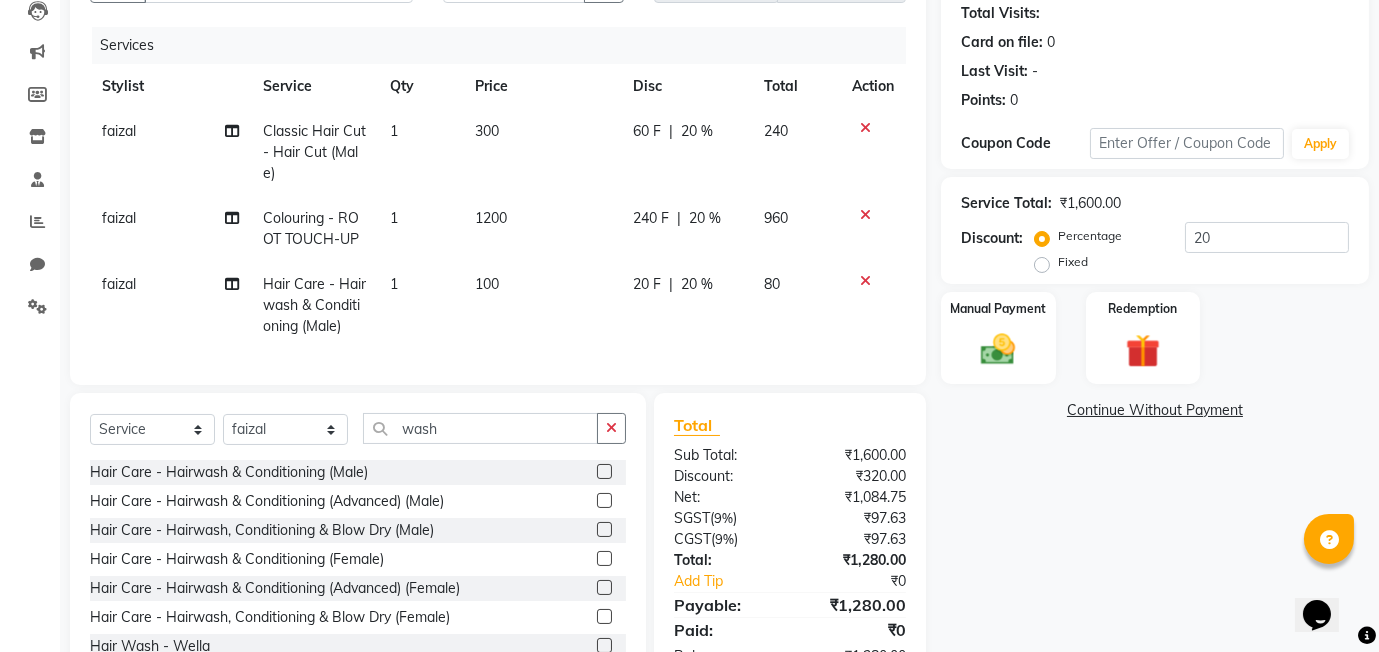 click on "300" 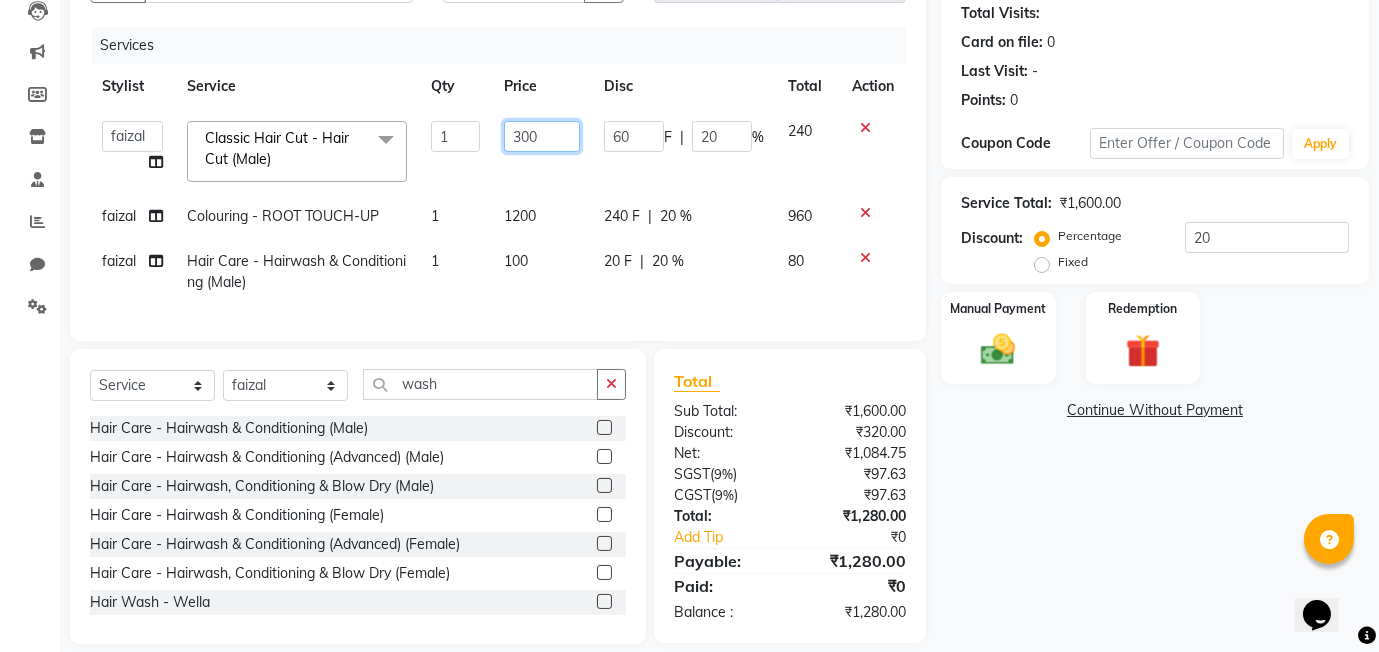 click on "300" 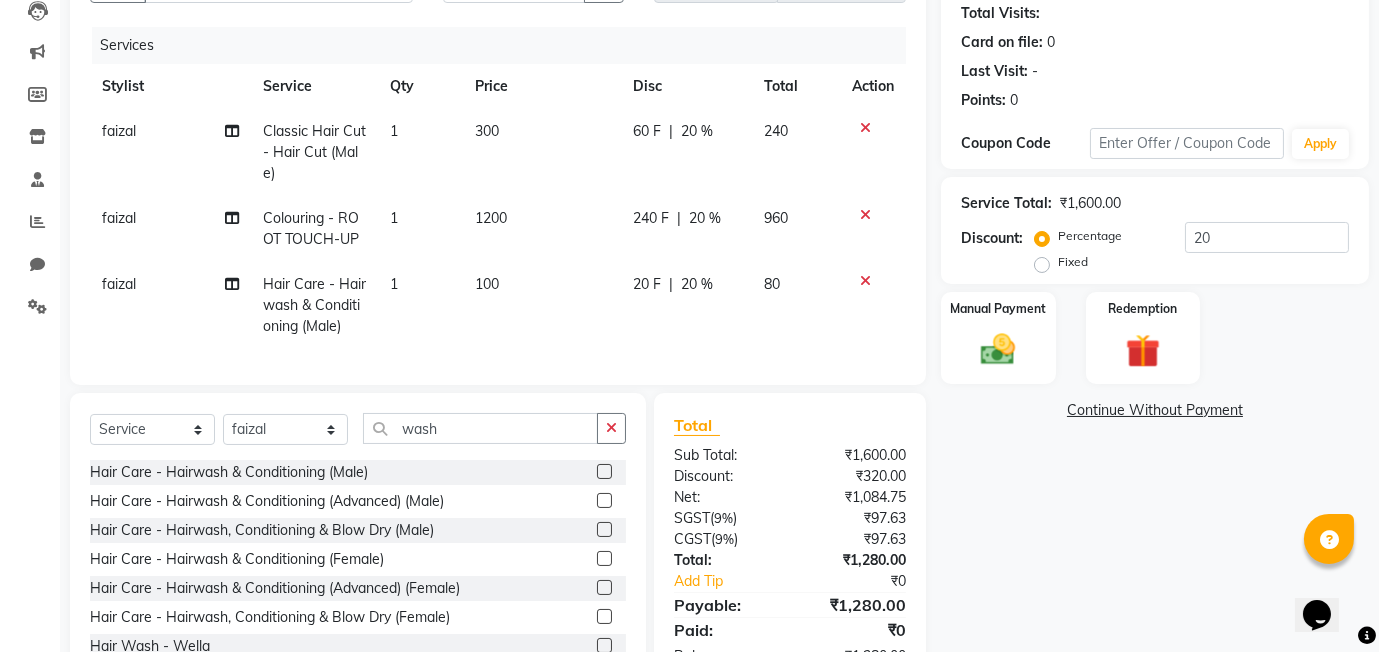 click on "20 %" 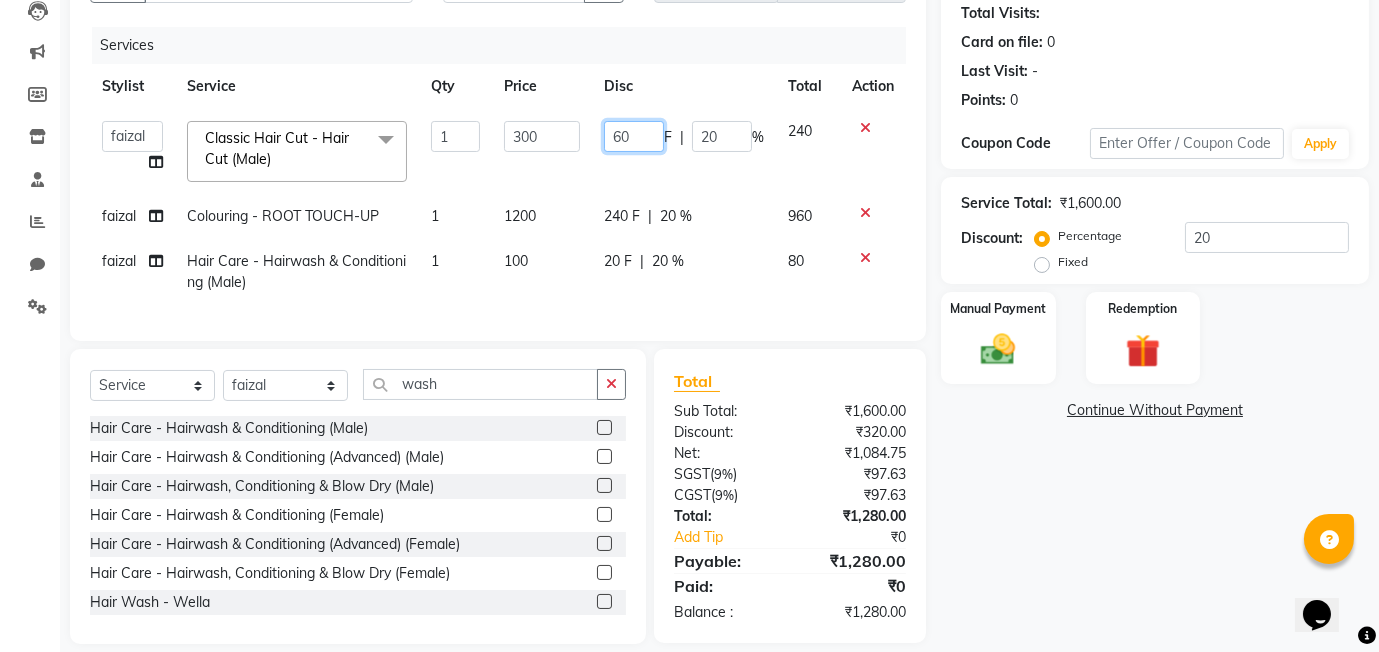 click on "60" 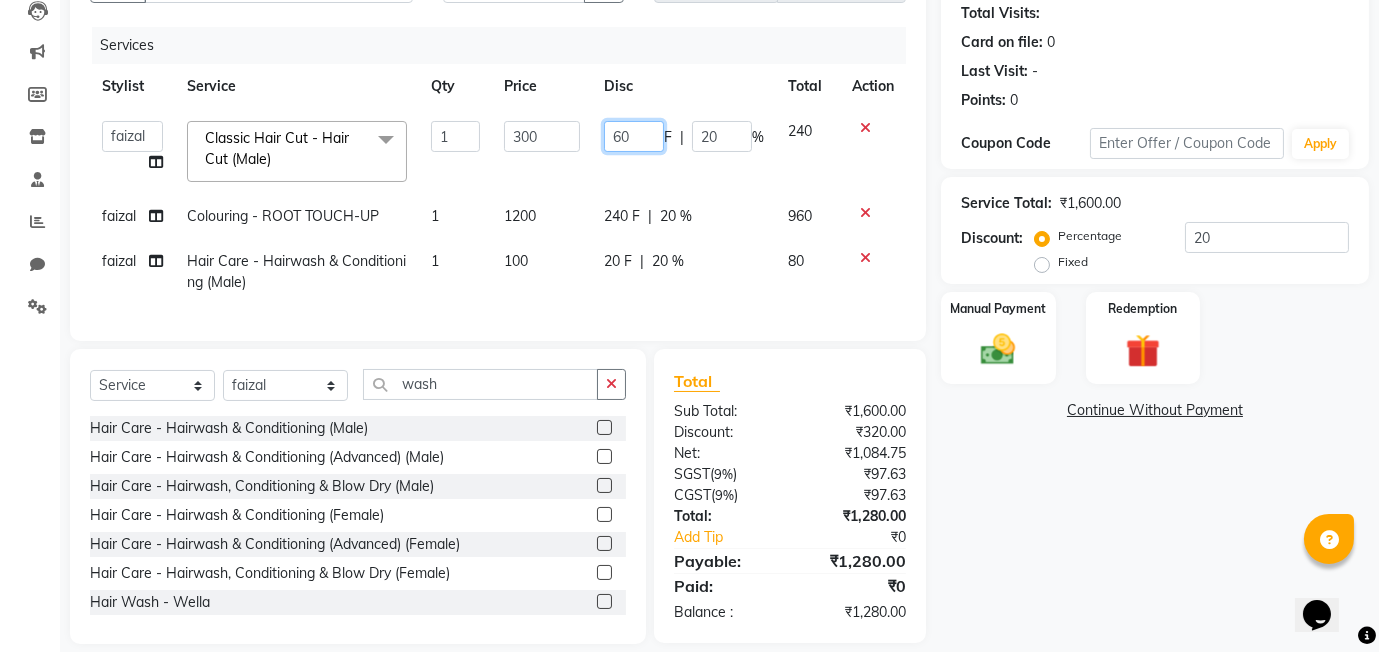type on "6" 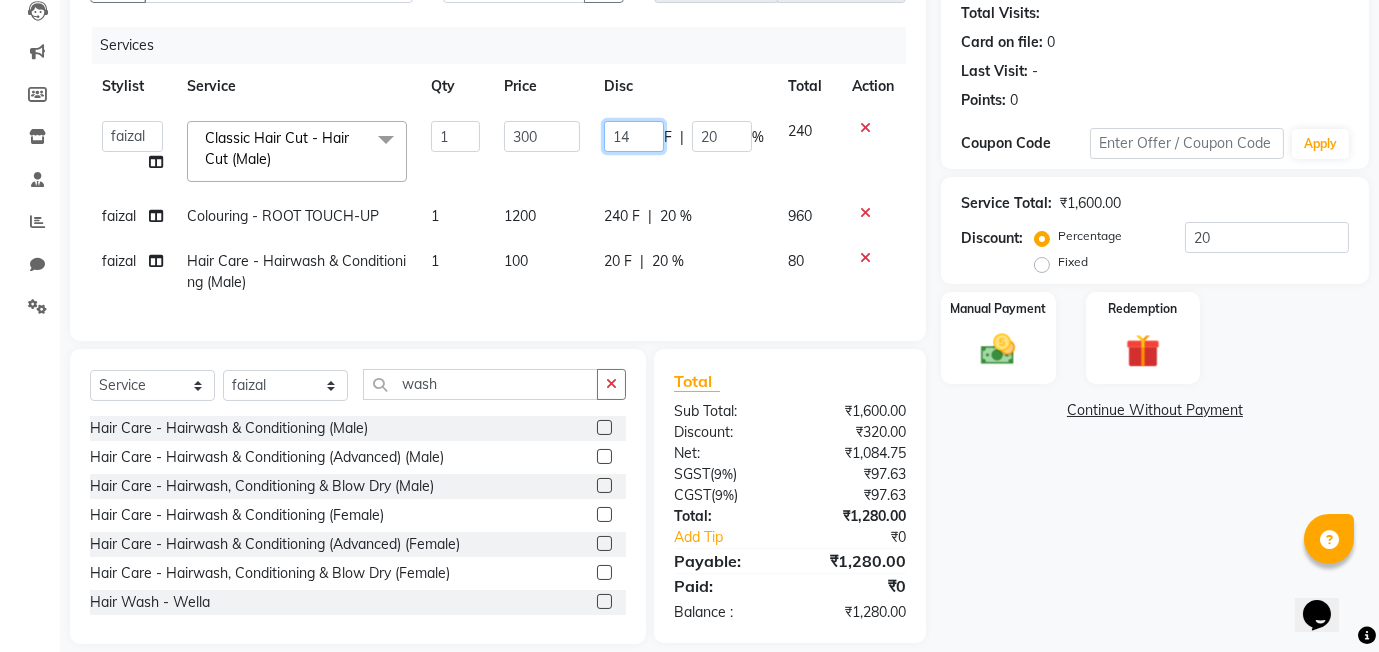 type on "140" 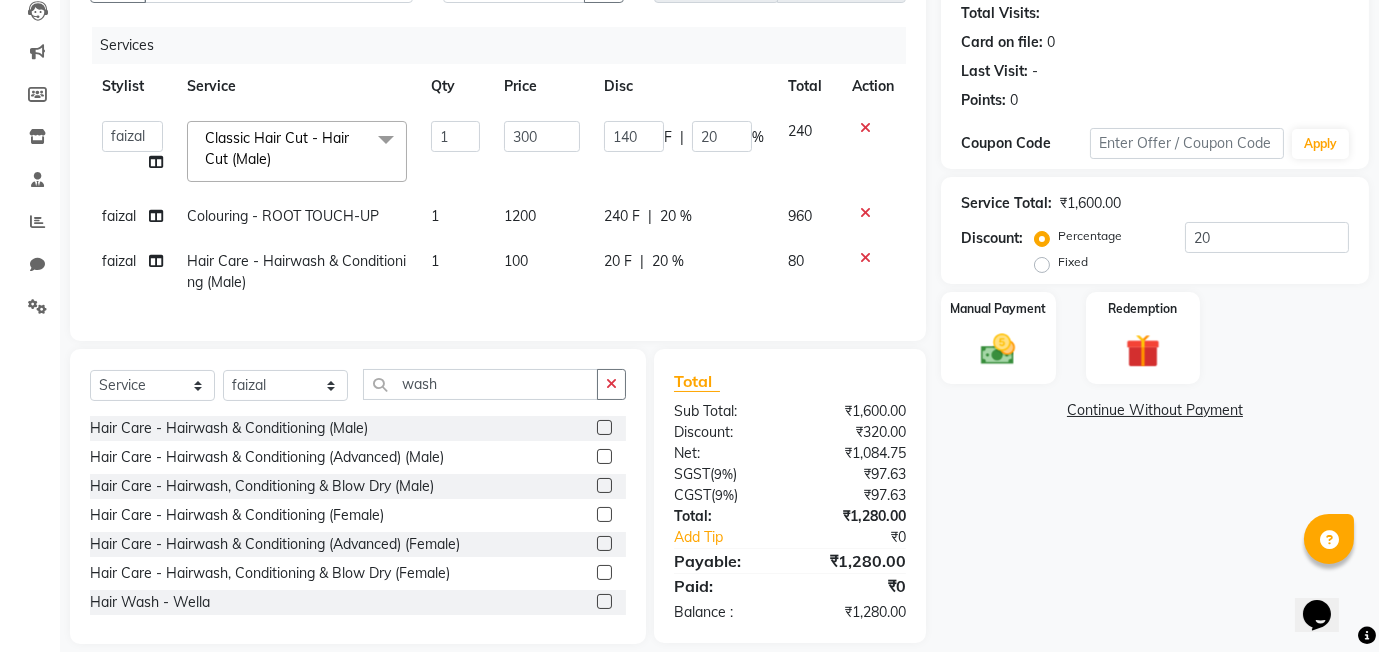 click on "140 F | 20 %" 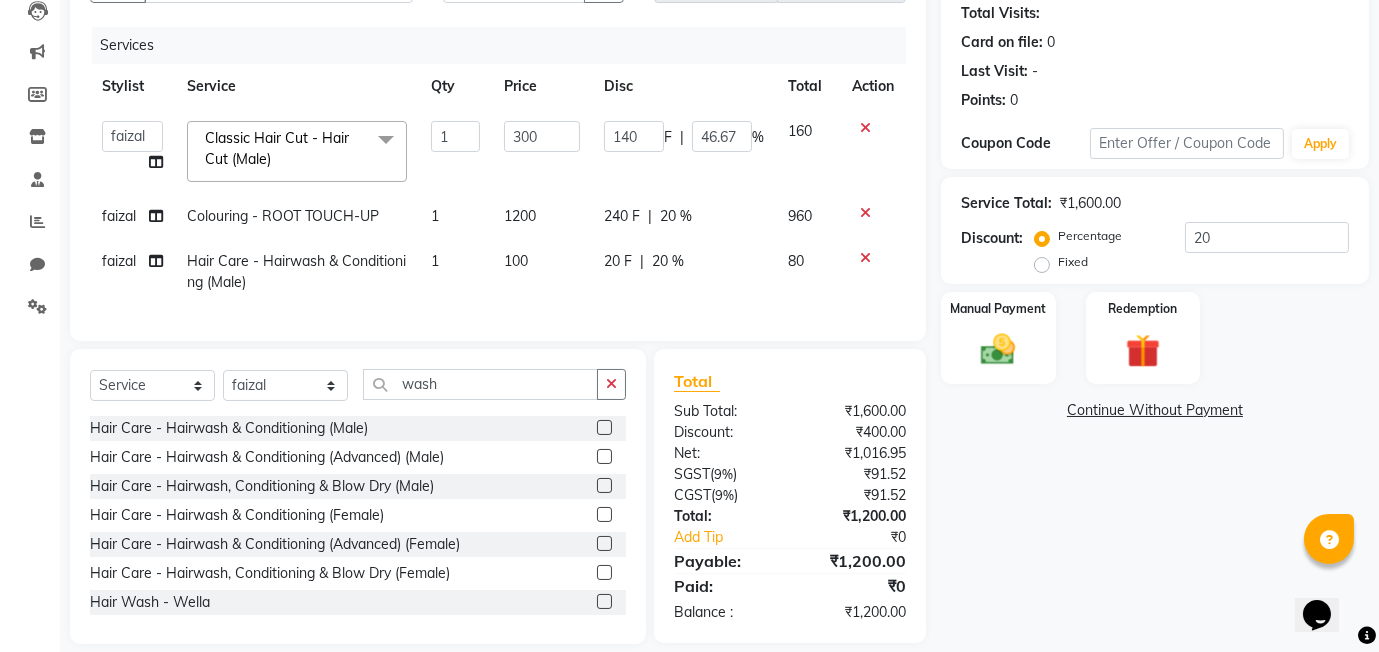 scroll, scrollTop: 242, scrollLeft: 0, axis: vertical 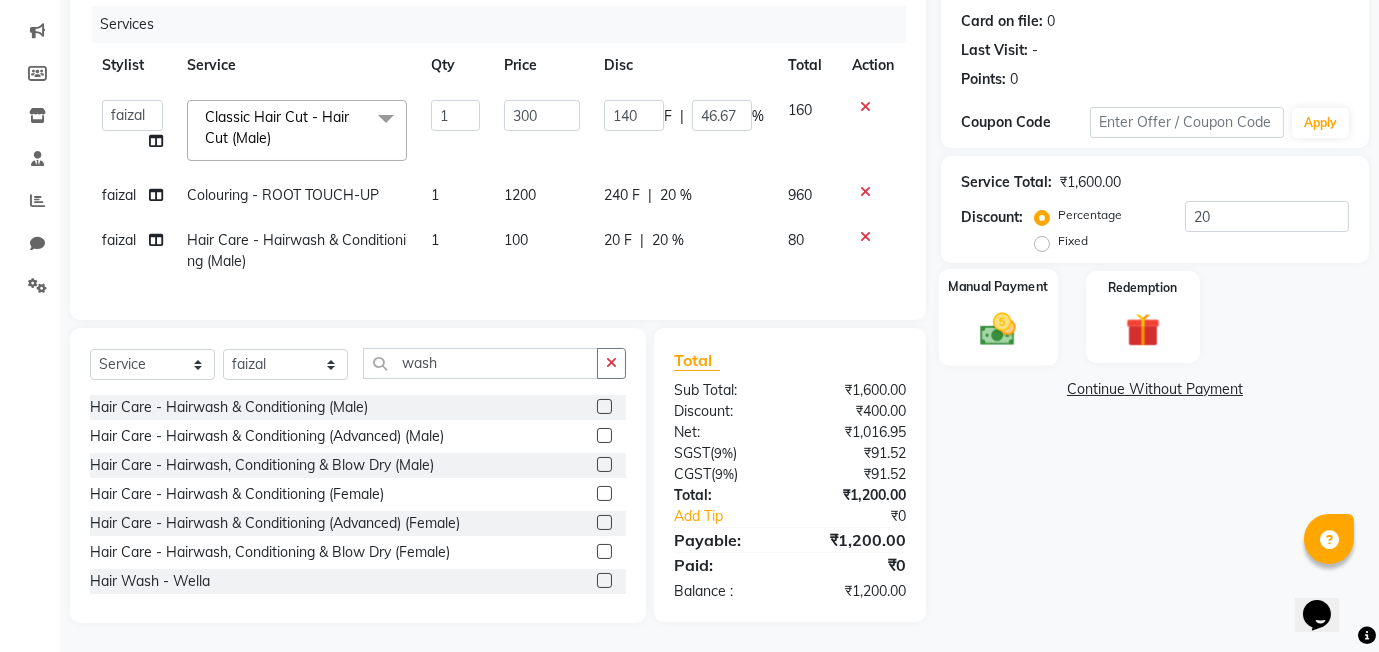 click 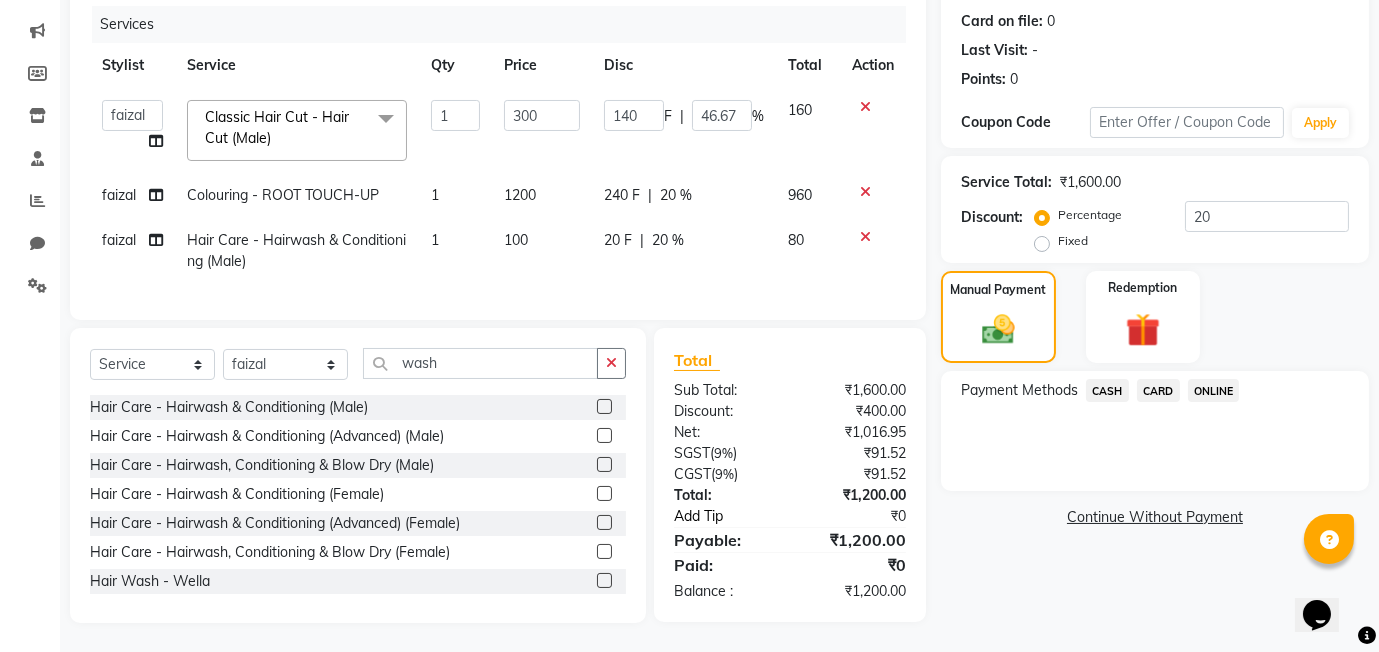click on "Add Tip" 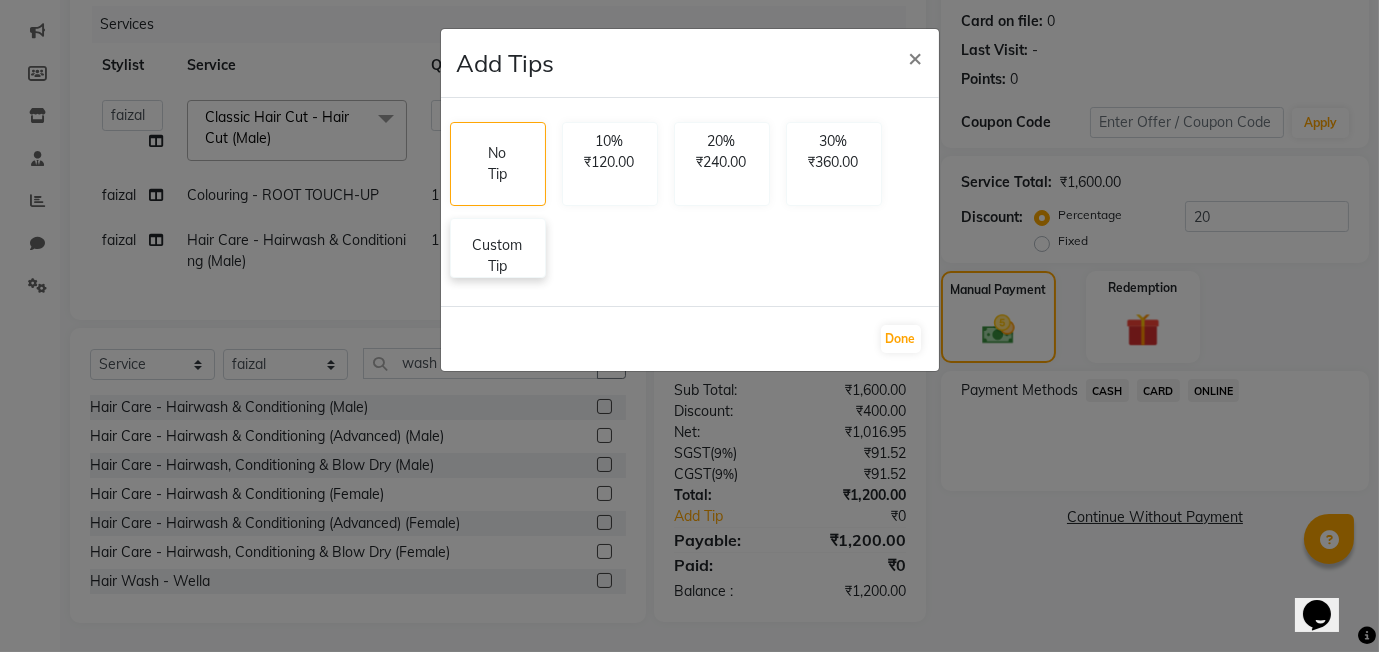 click on "Custom Tip" 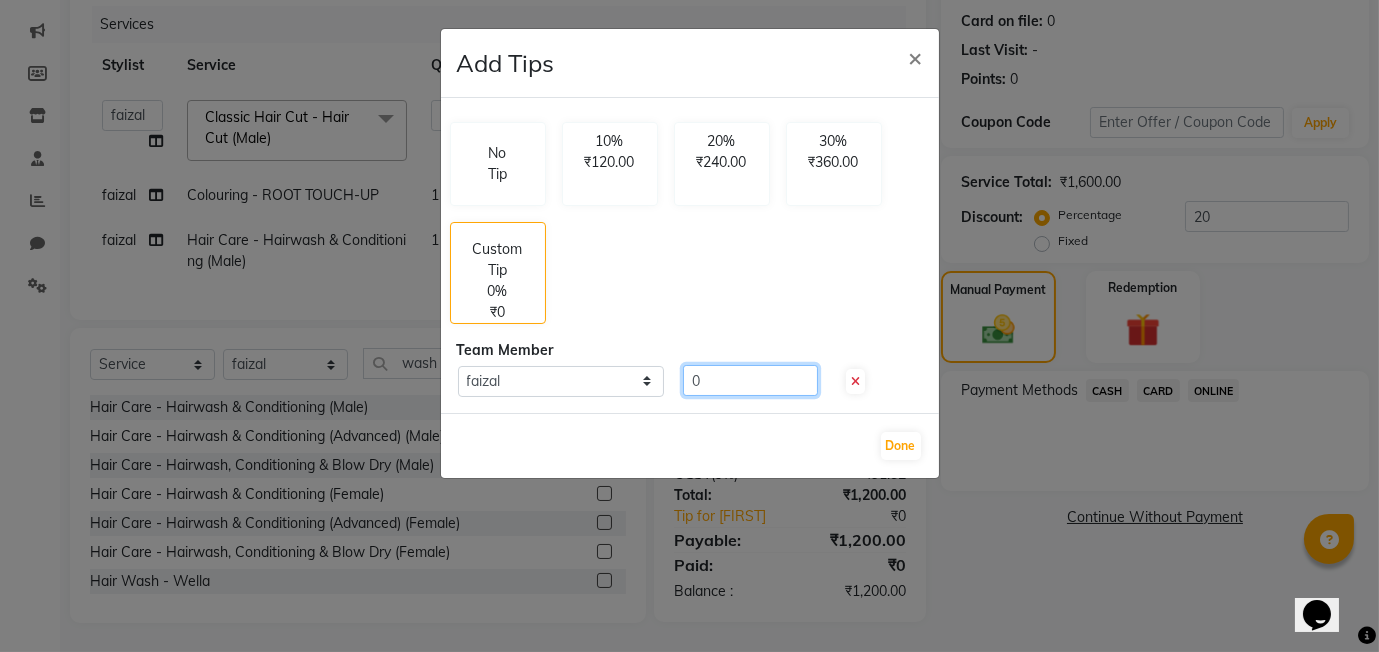click on "0" 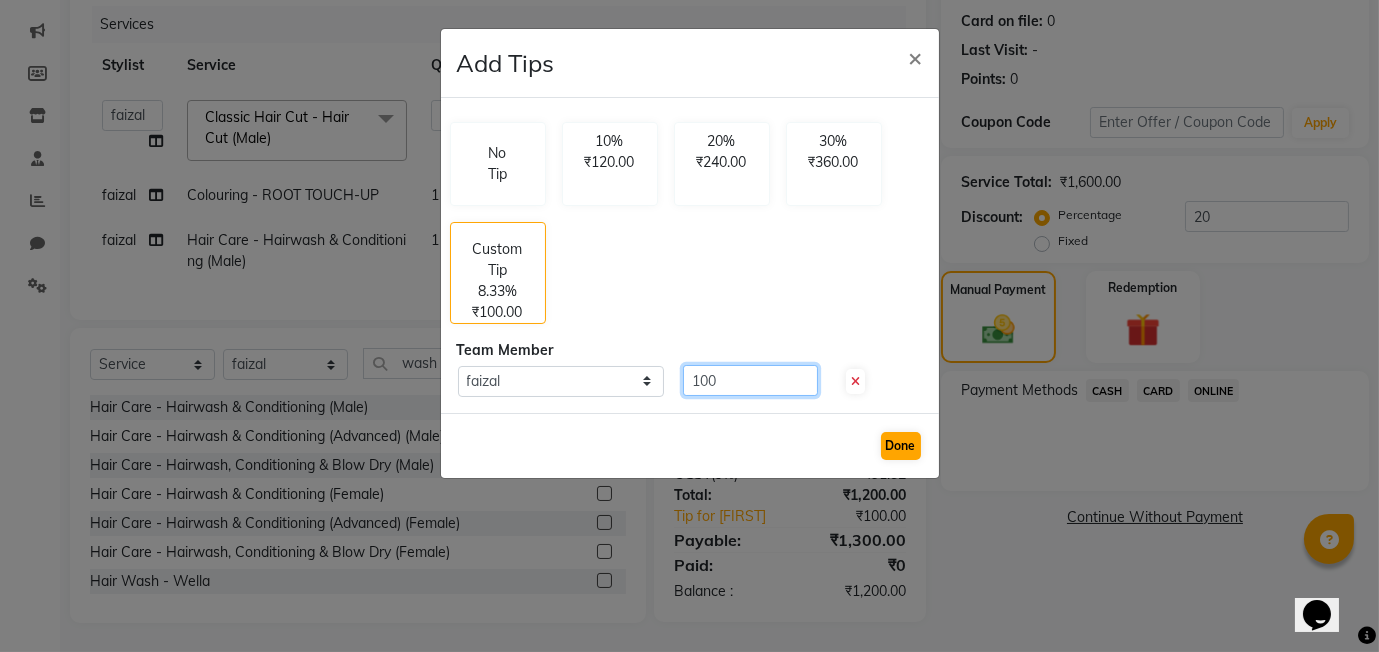 type on "100" 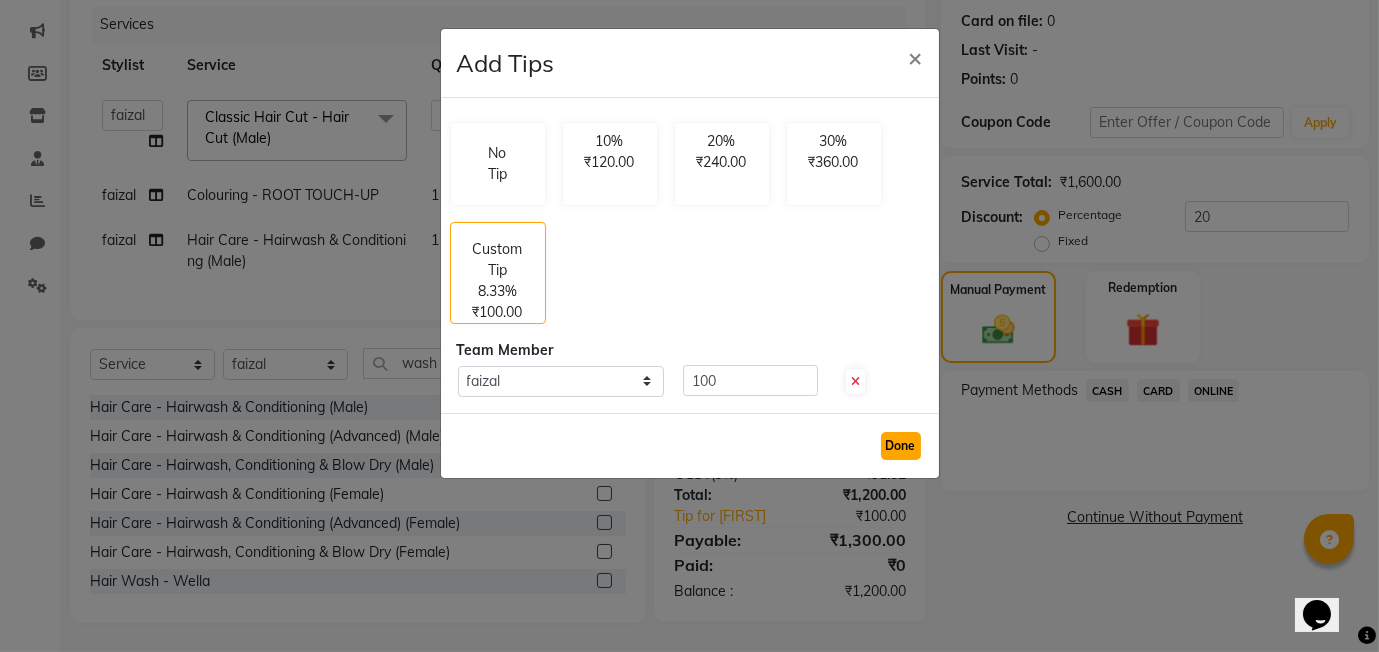 click on "Done" 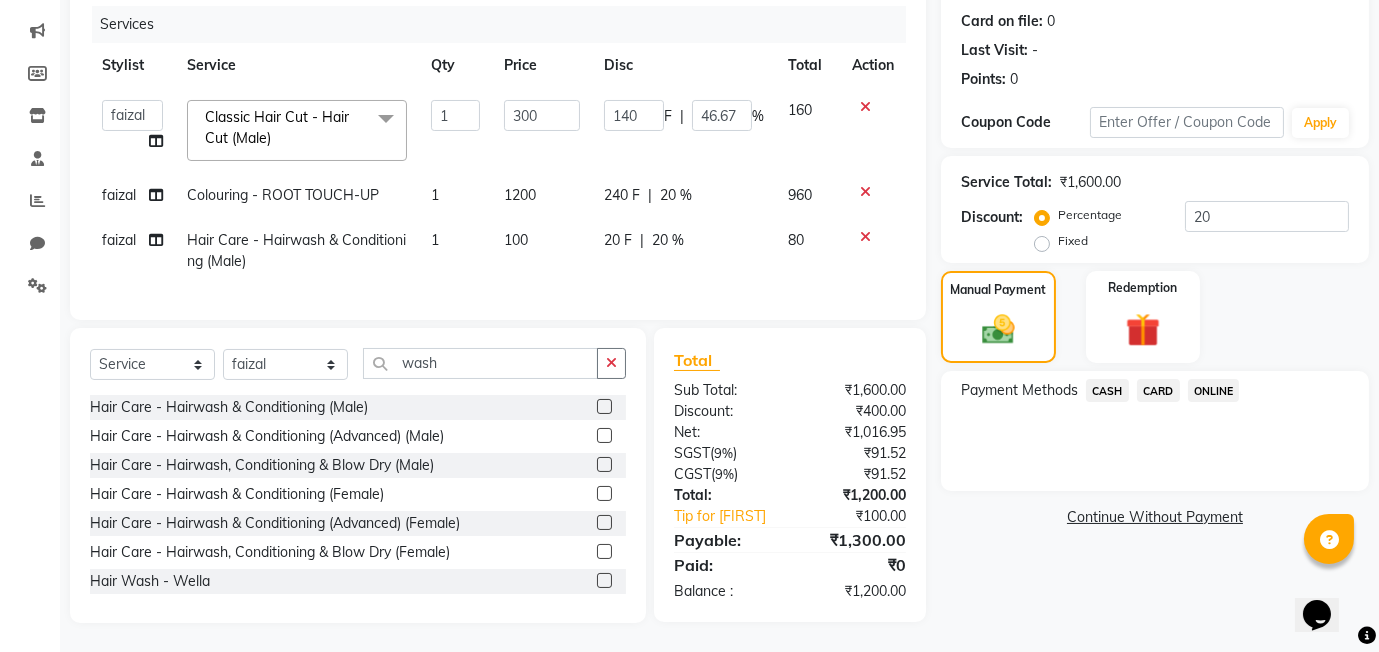 click on "ONLINE" 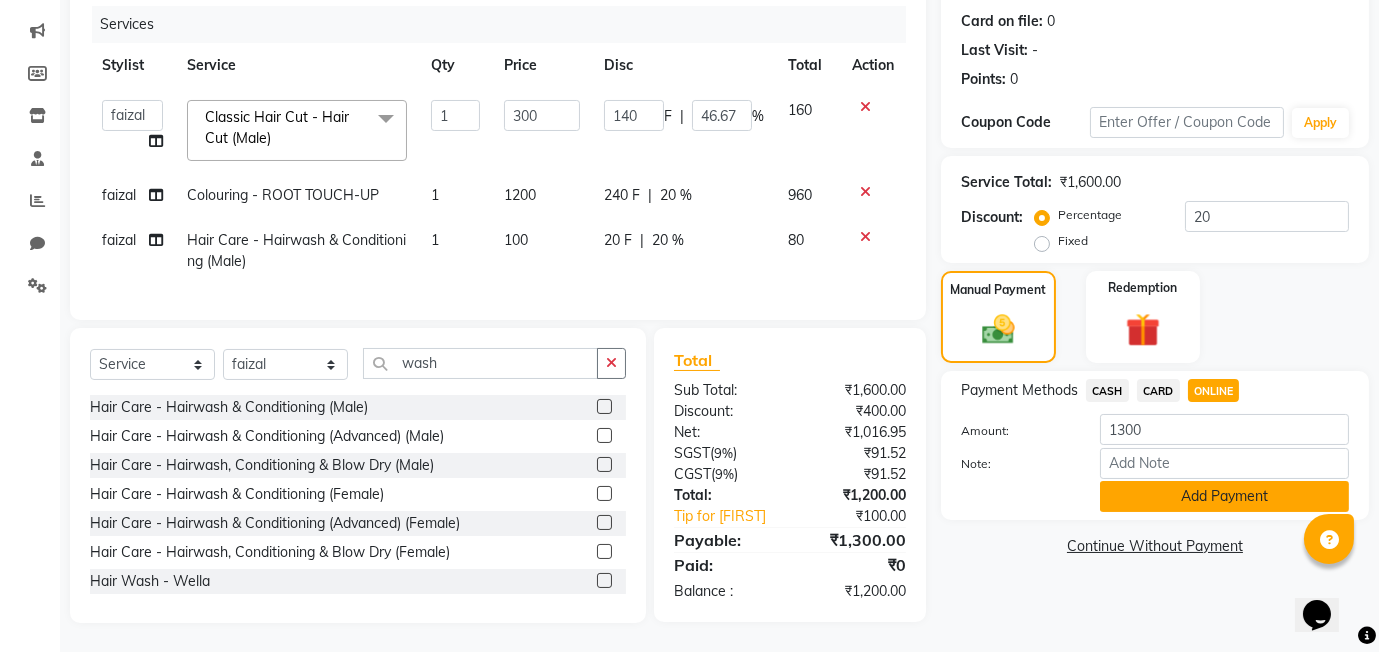 click on "Add Payment" 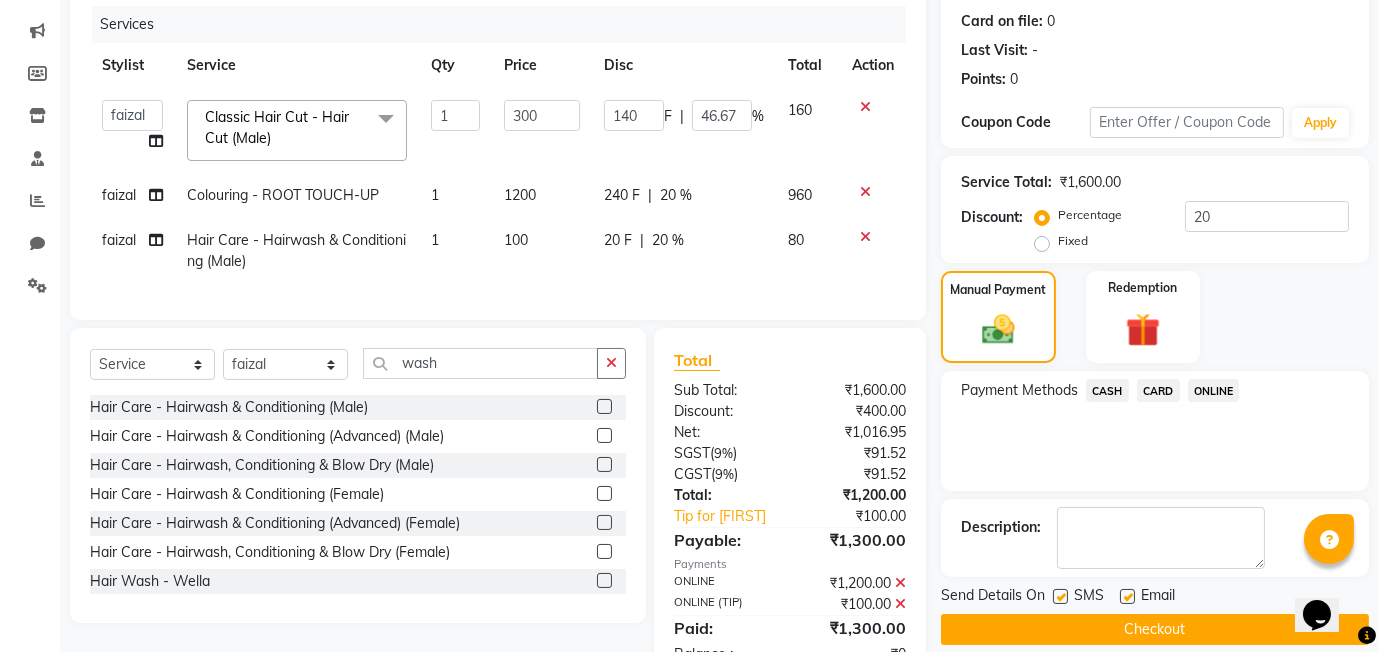 click on "Checkout" 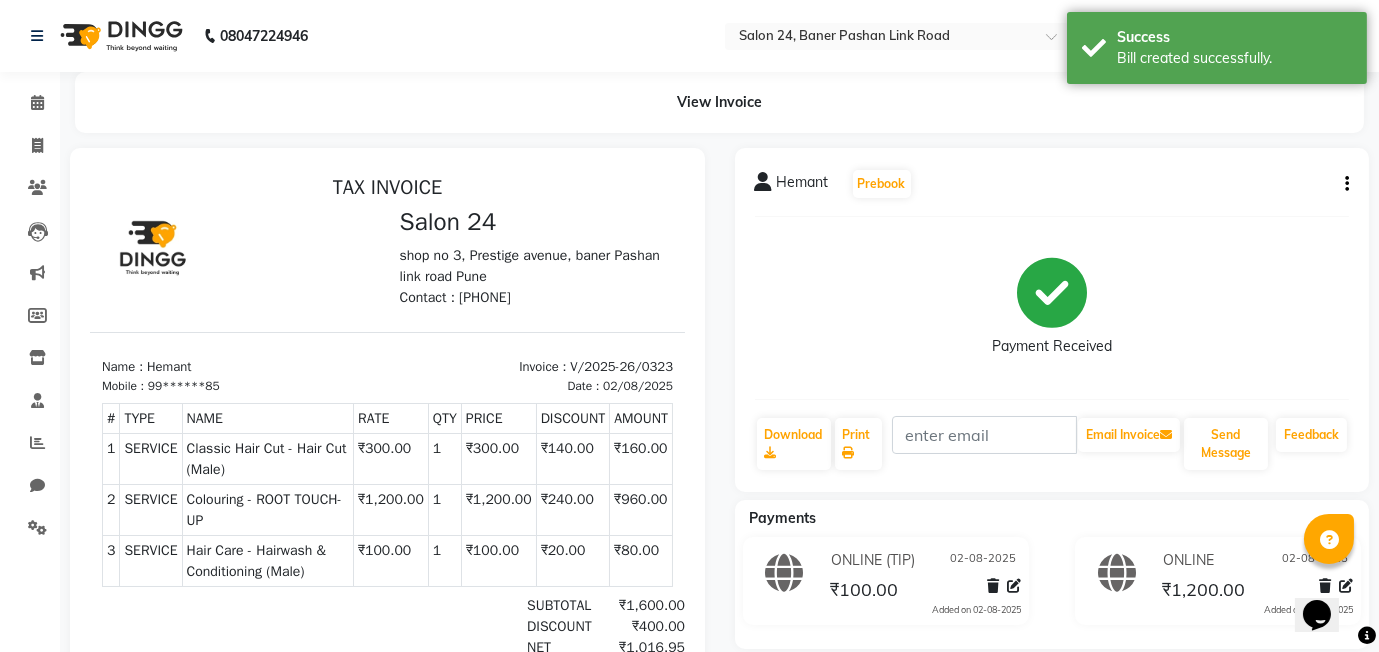 scroll, scrollTop: 0, scrollLeft: 0, axis: both 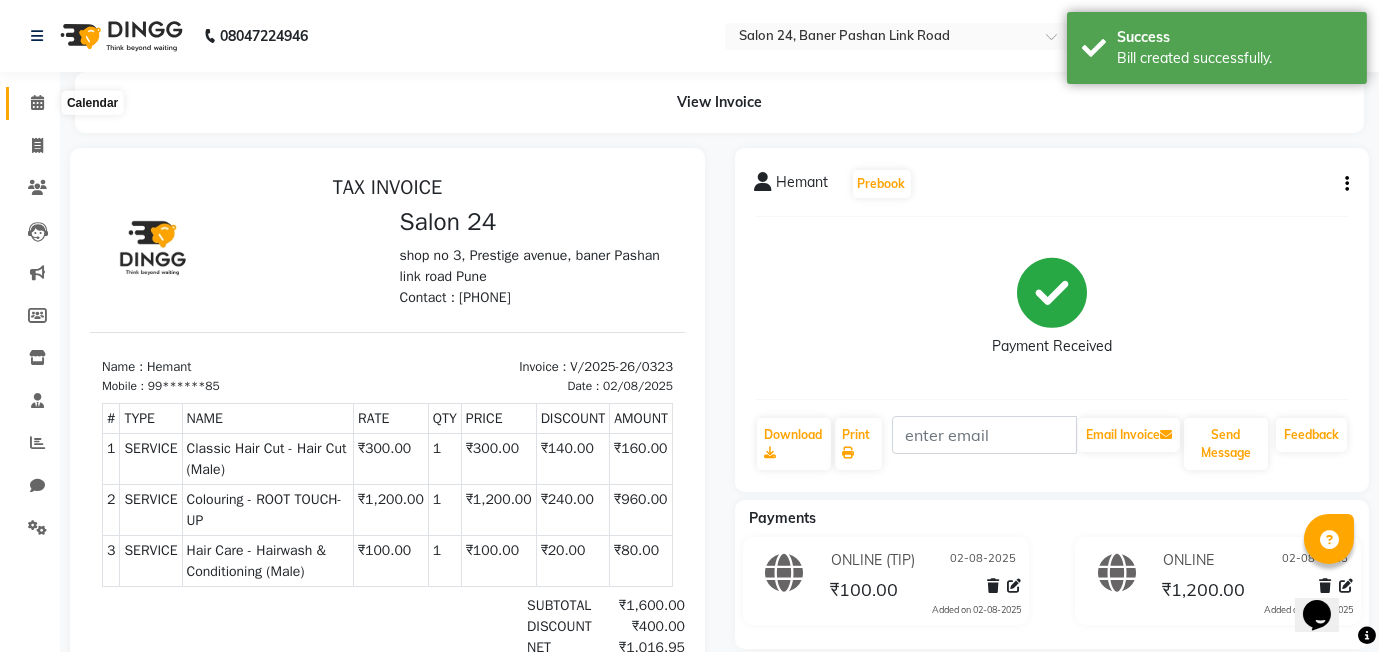 click 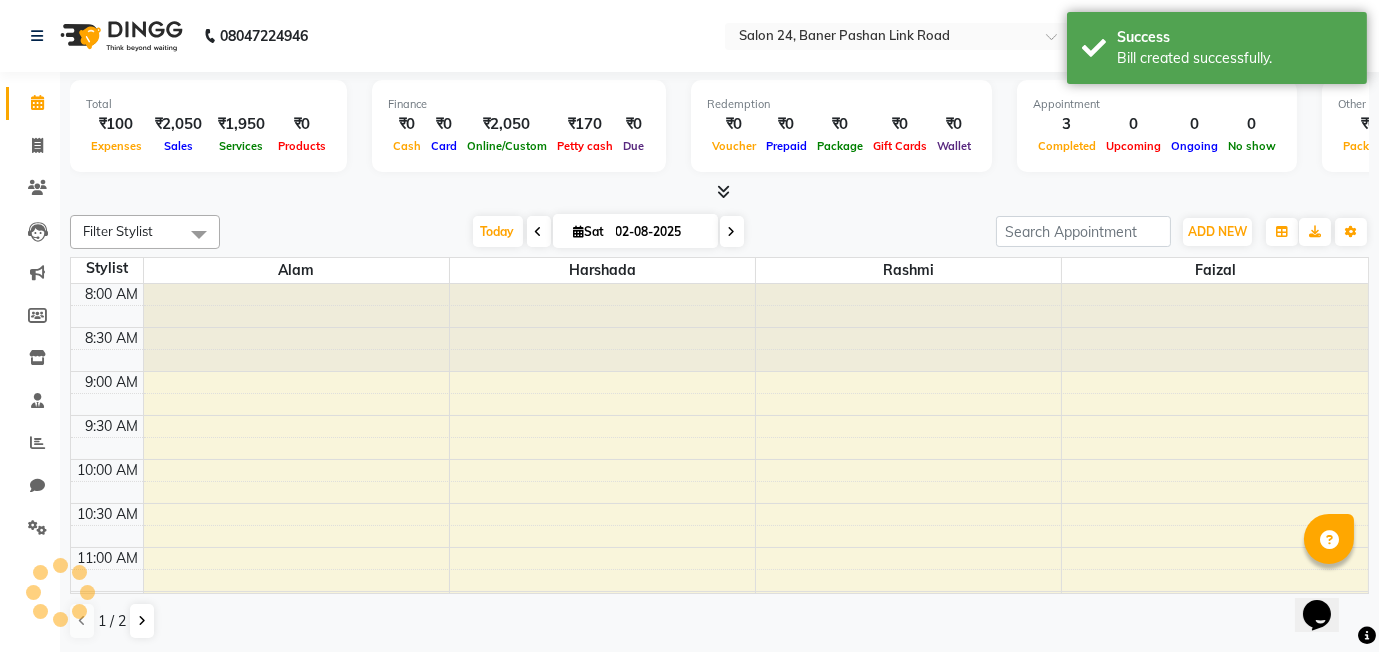 scroll, scrollTop: 0, scrollLeft: 0, axis: both 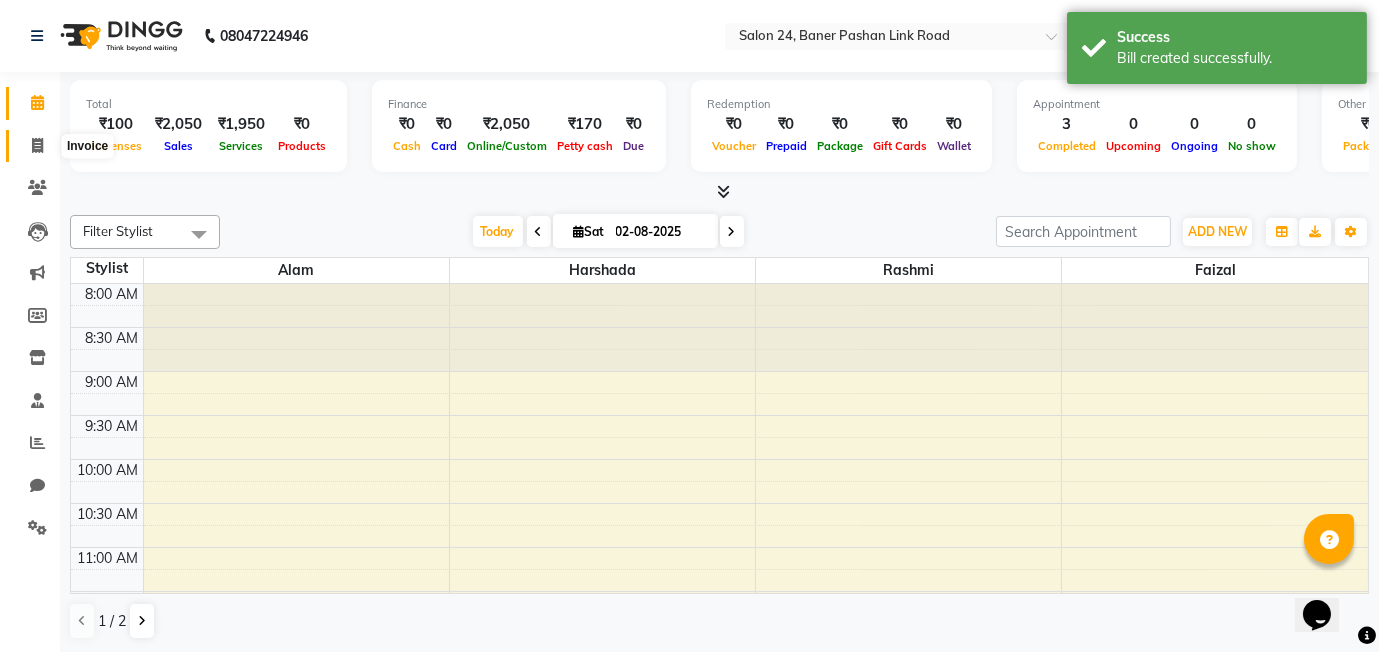 click 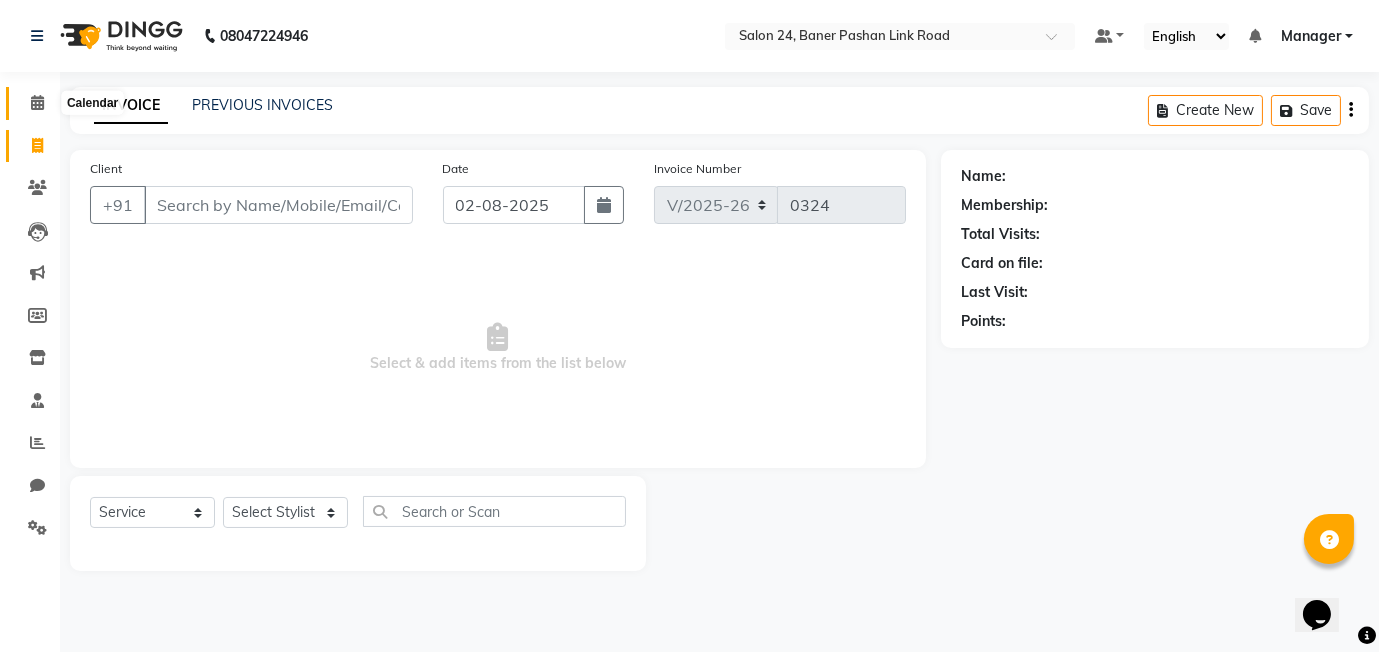 click 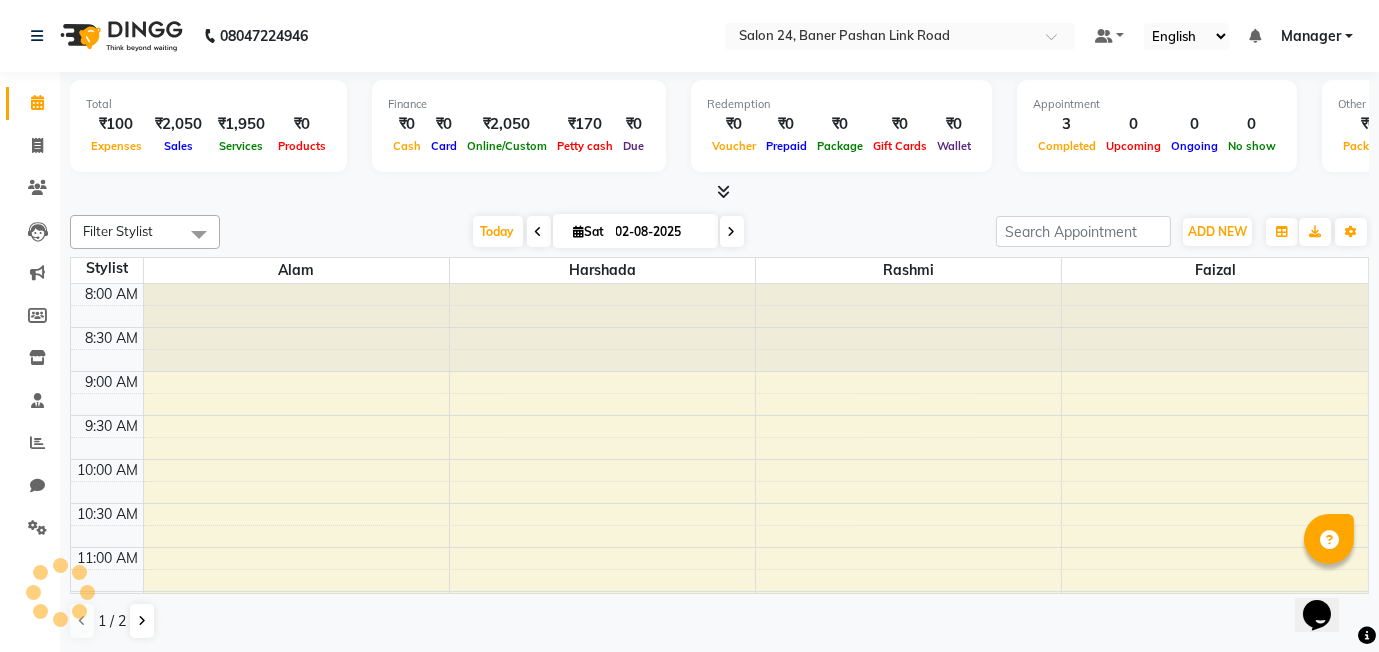 scroll, scrollTop: 971, scrollLeft: 0, axis: vertical 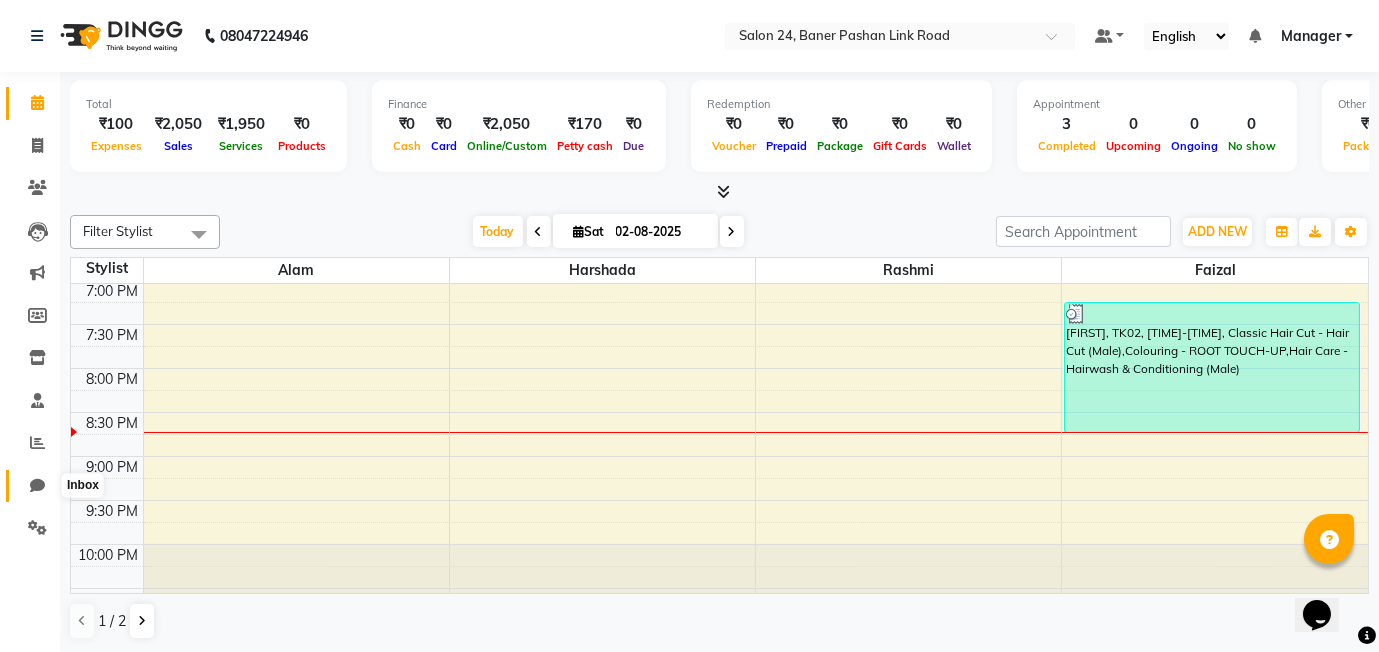 click 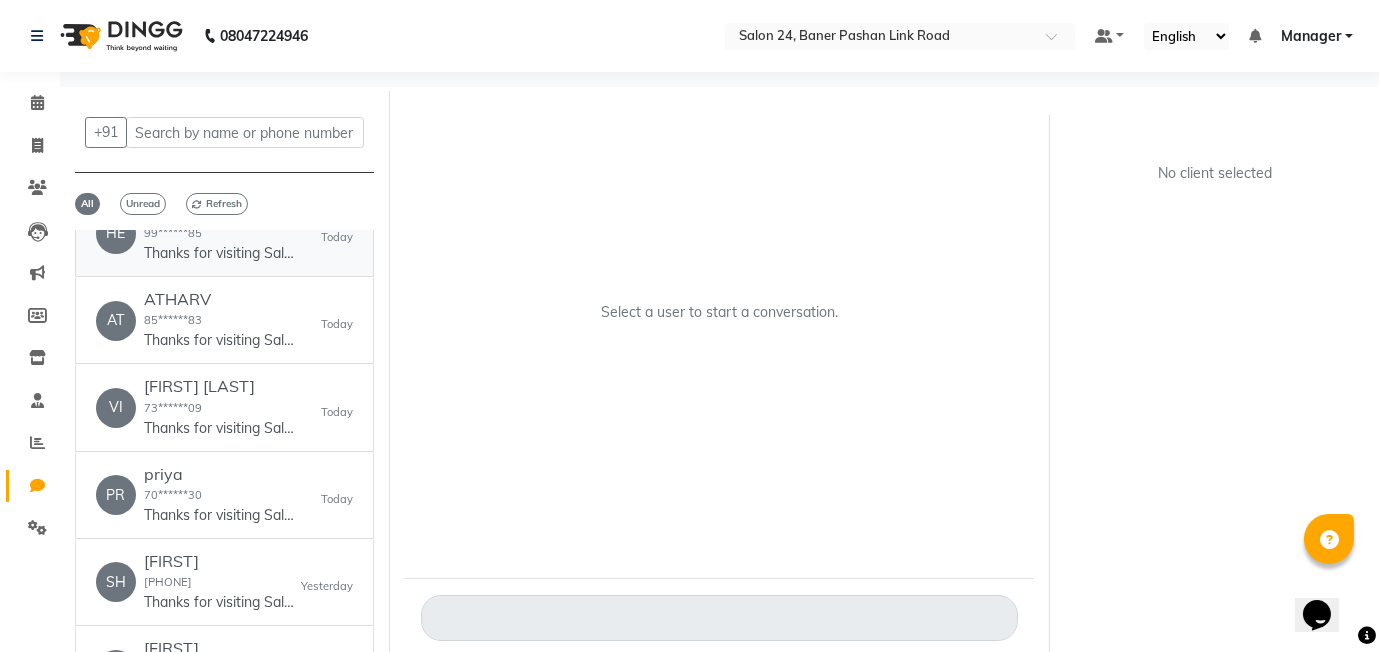 scroll, scrollTop: 0, scrollLeft: 0, axis: both 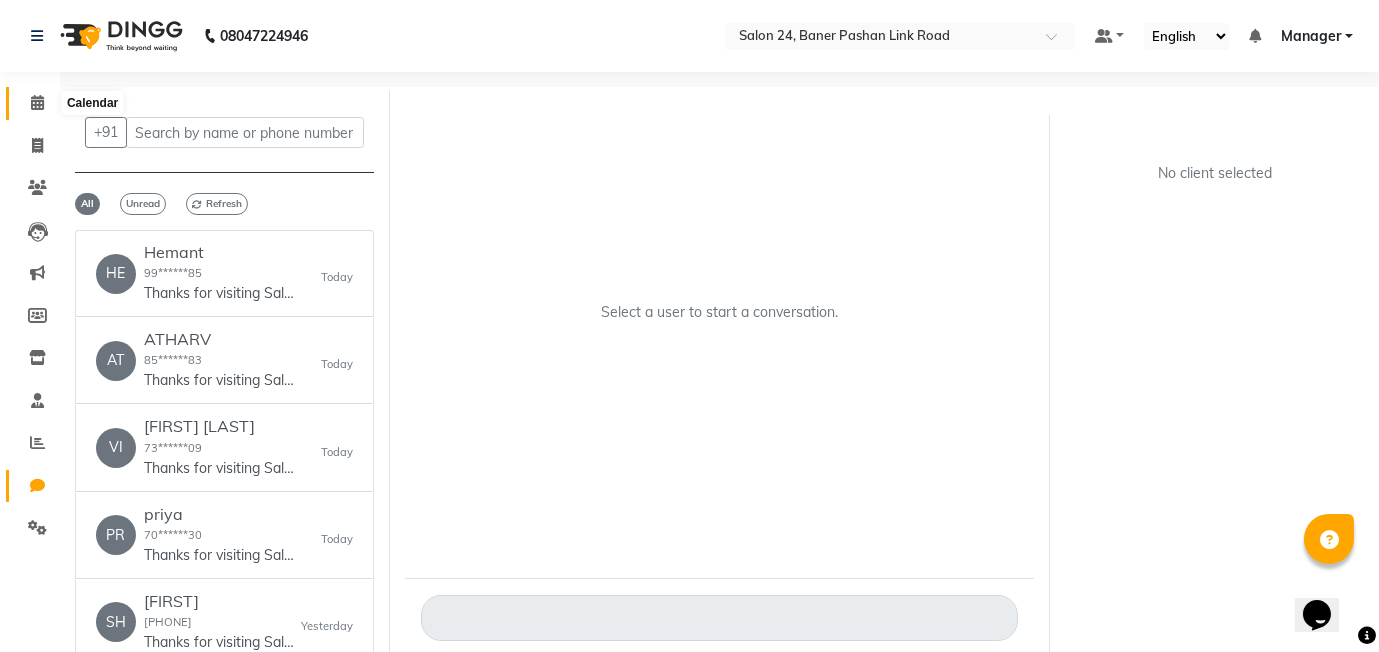 click 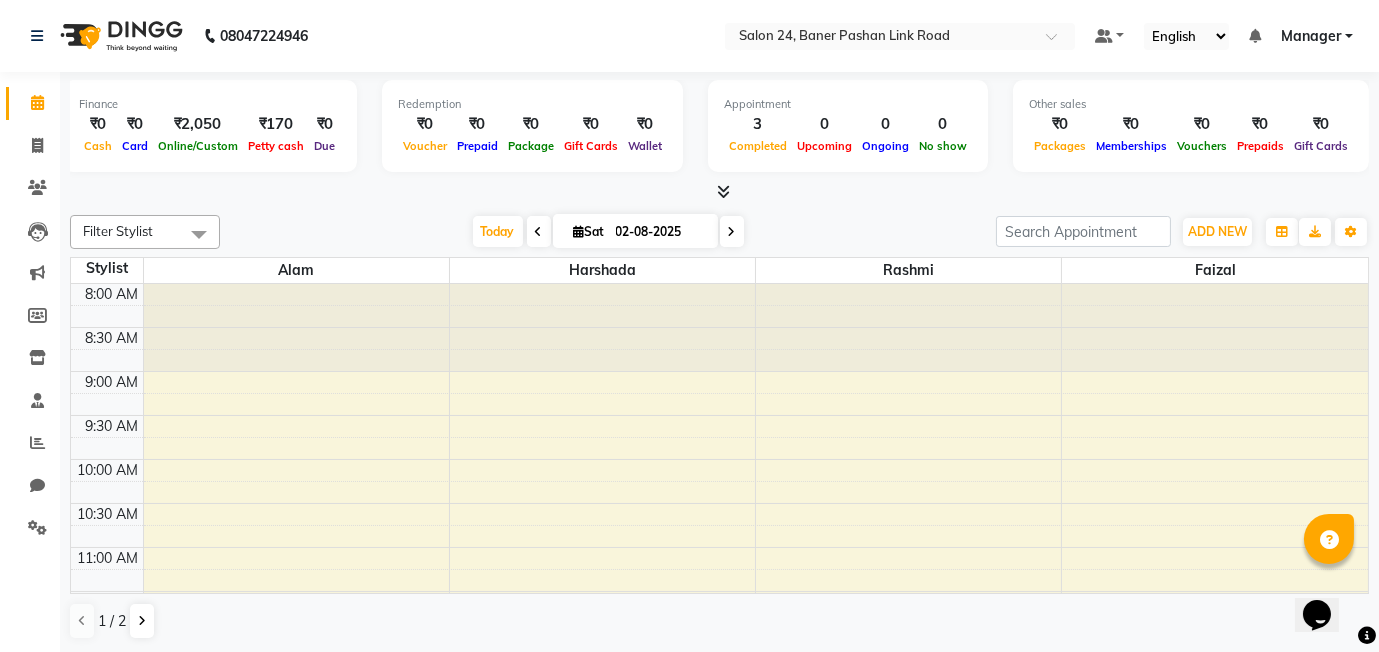 scroll, scrollTop: 0, scrollLeft: 0, axis: both 